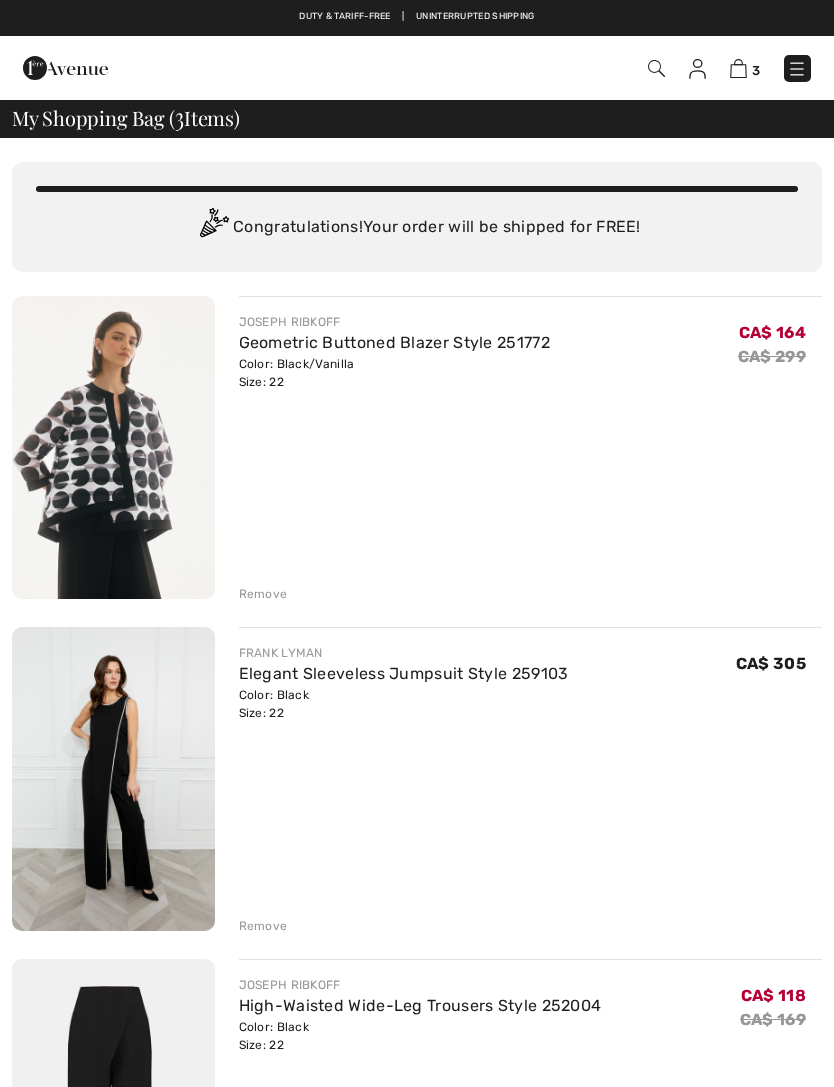 scroll, scrollTop: 0, scrollLeft: 0, axis: both 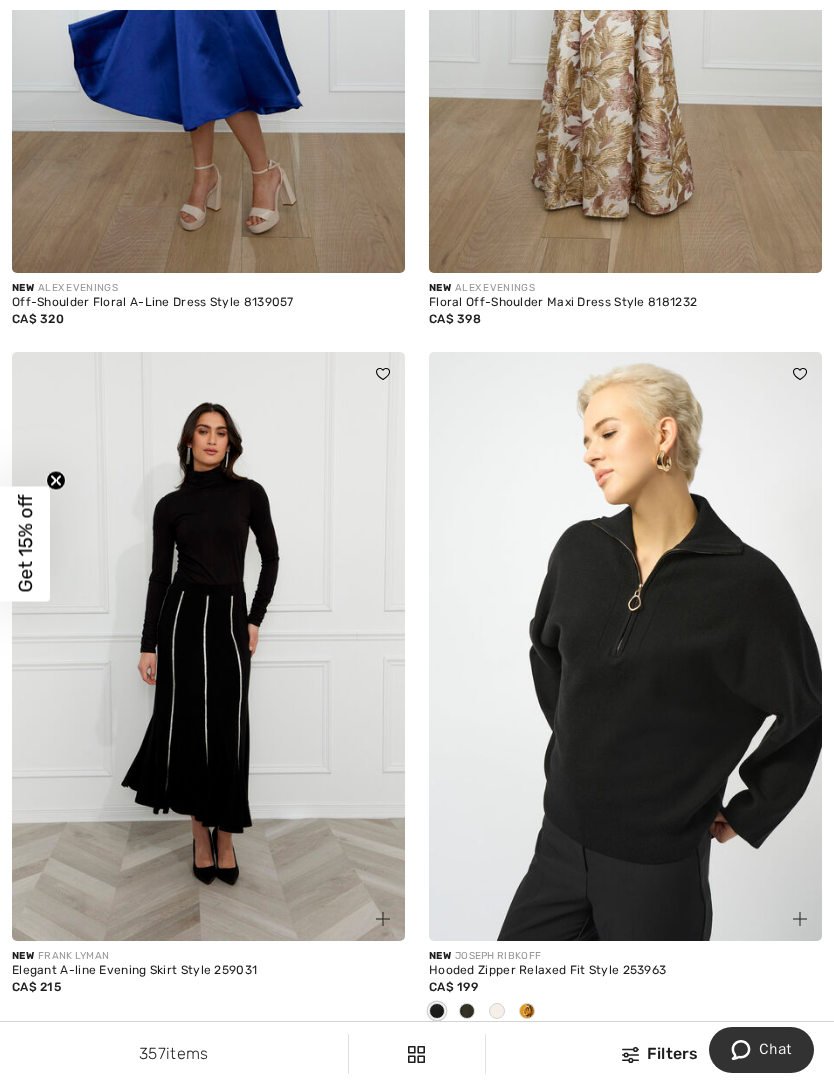 click at bounding box center (208, 647) 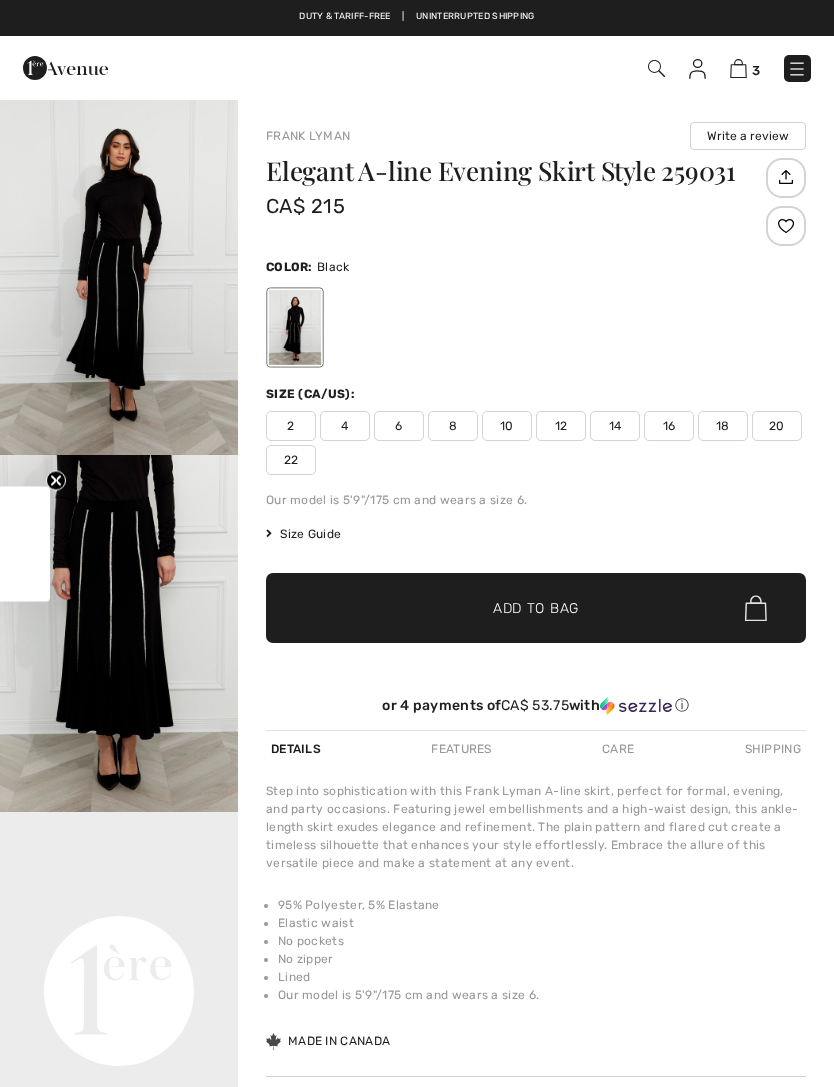 checkbox on "true" 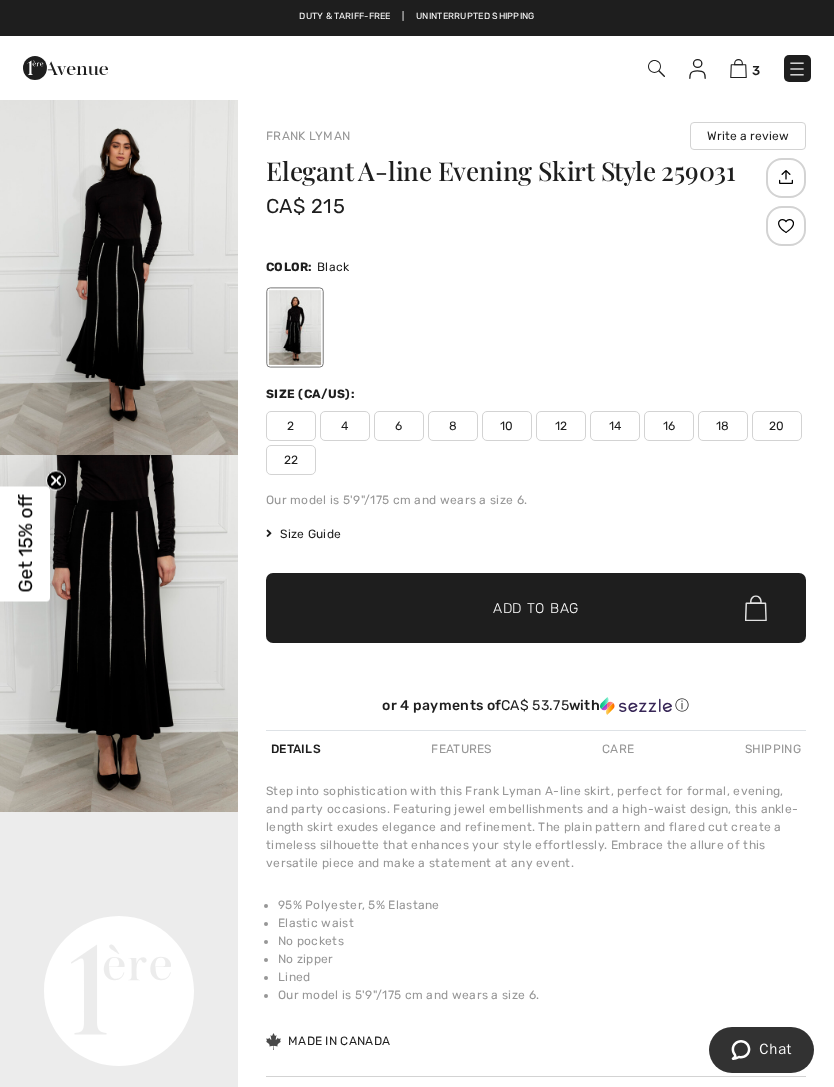 click on "22" at bounding box center [291, 460] 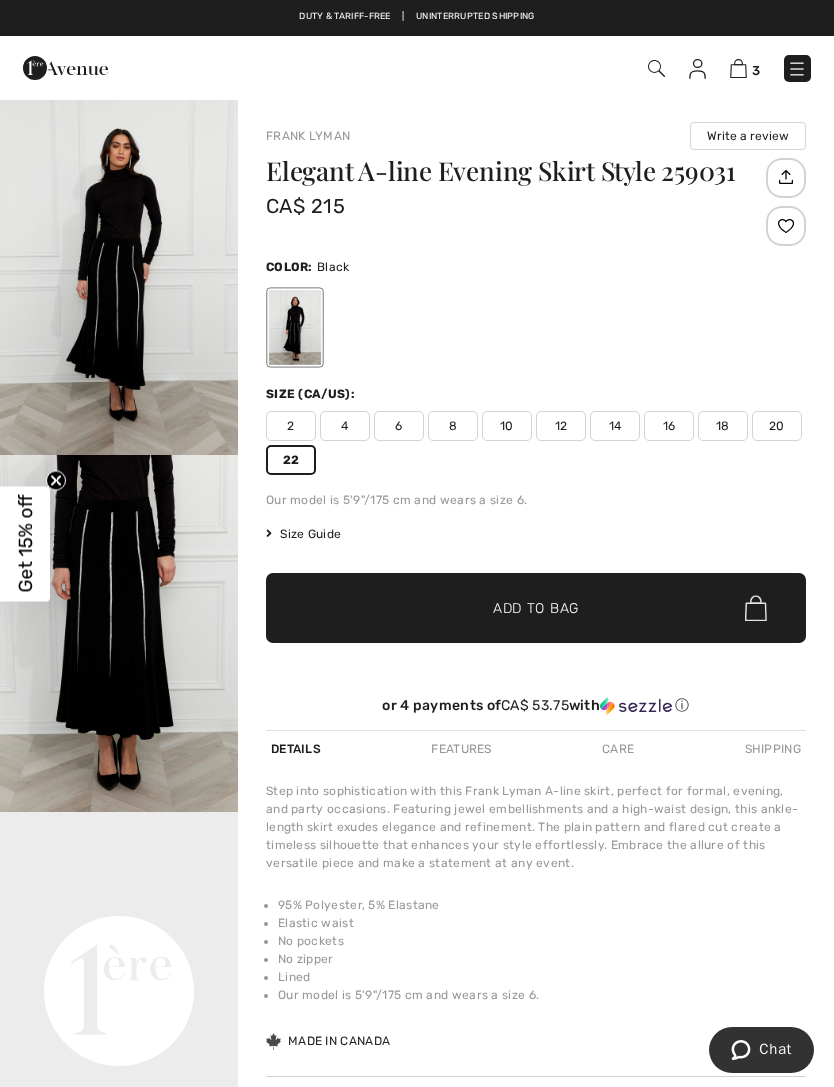 click on "✔ Added to Bag
Add to Bag" at bounding box center (536, 608) 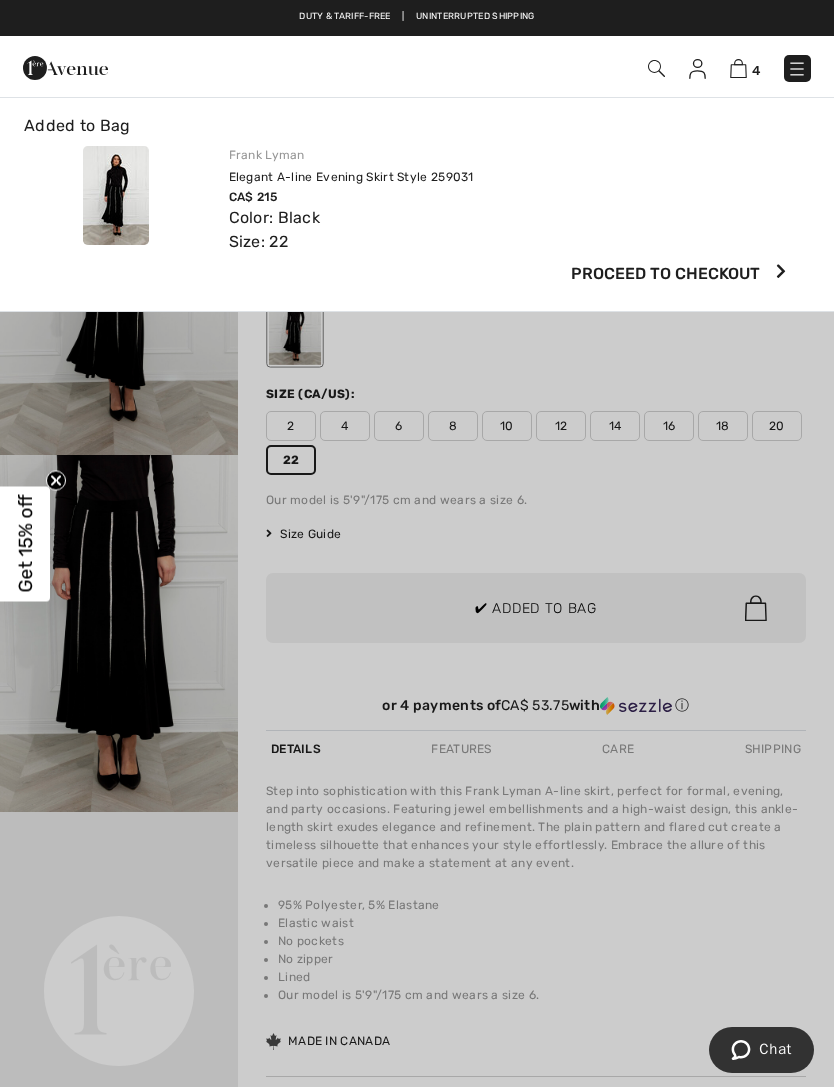 scroll, scrollTop: 0, scrollLeft: 0, axis: both 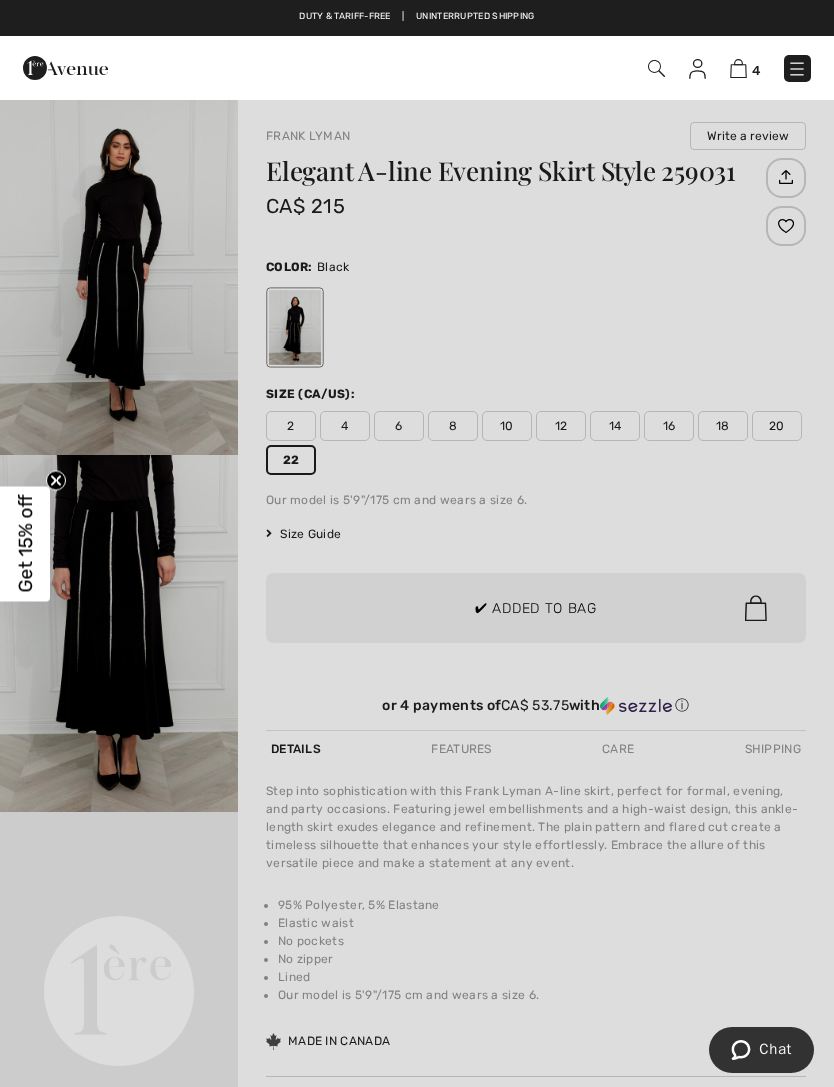 click at bounding box center (417, 543) 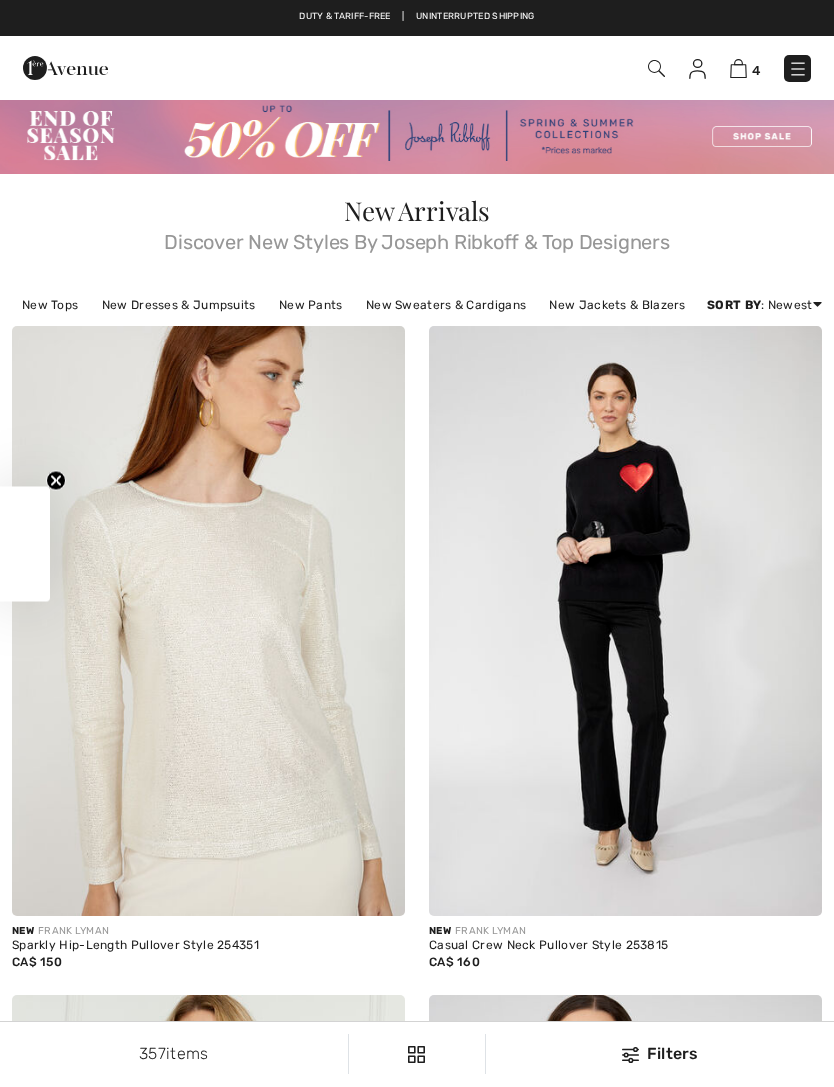 scroll, scrollTop: 4899, scrollLeft: 0, axis: vertical 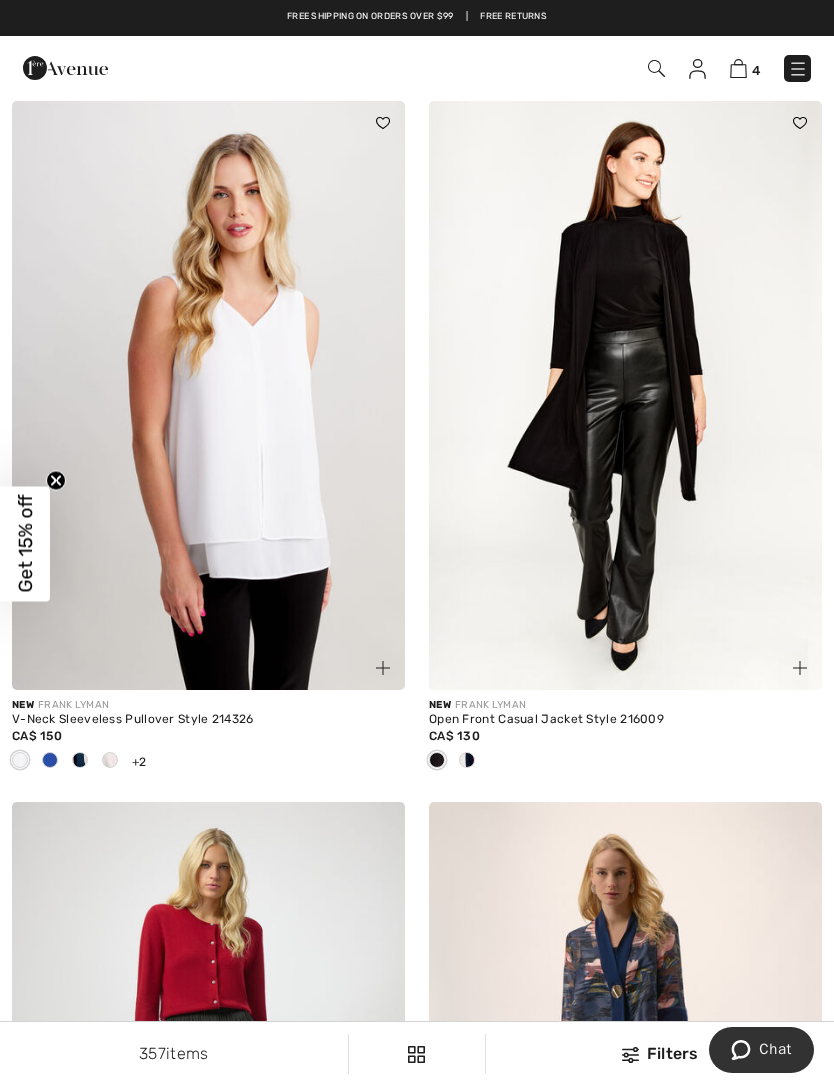 click at bounding box center [625, 396] 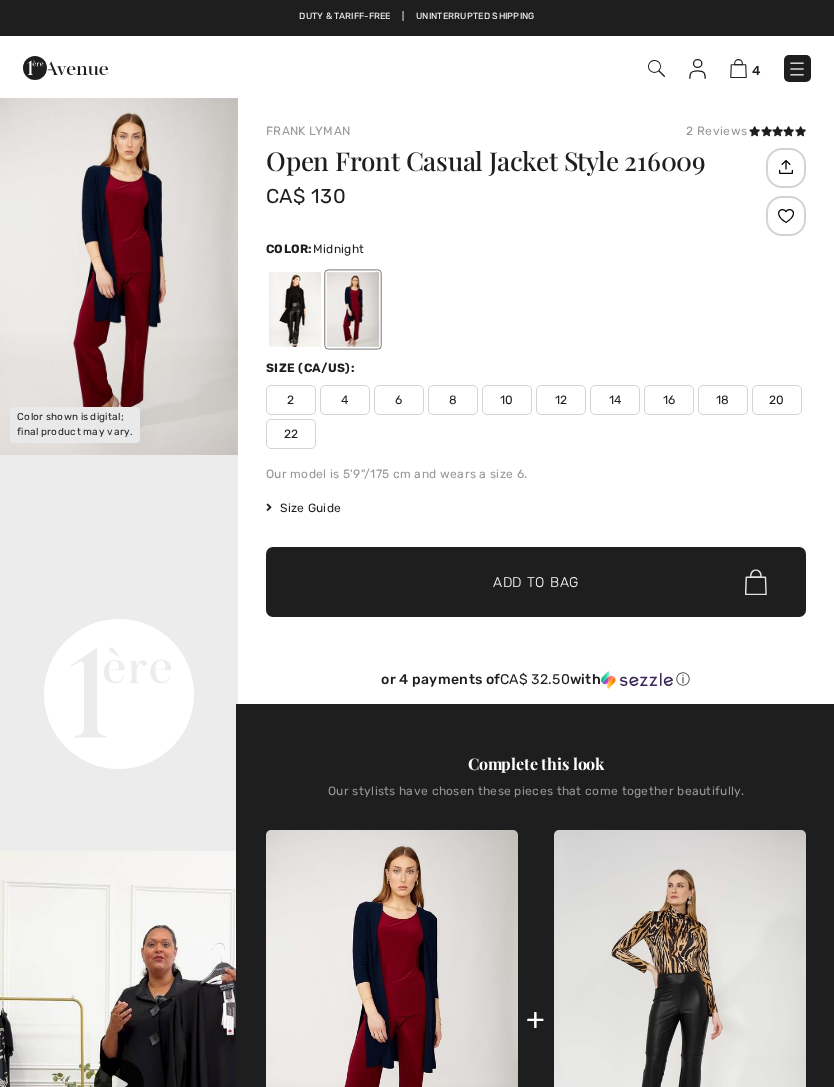 scroll, scrollTop: 0, scrollLeft: 0, axis: both 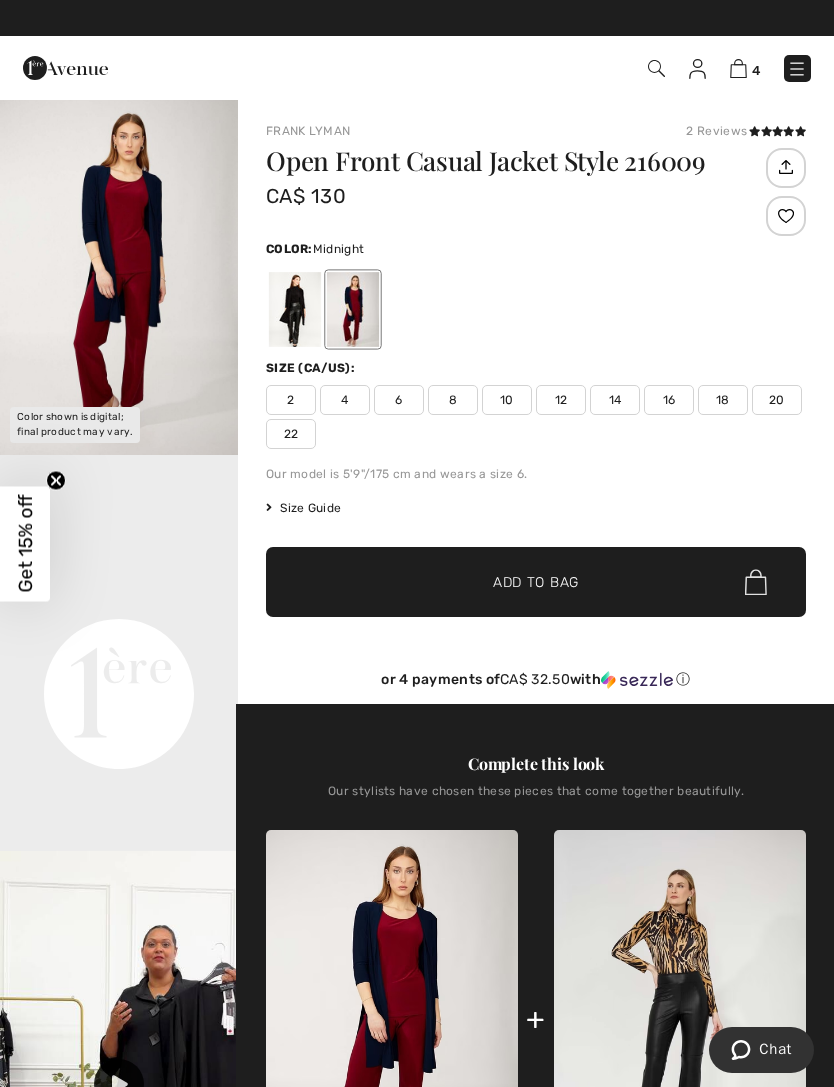 click on "Your browser does not support the video tag." at bounding box center (119, 574) 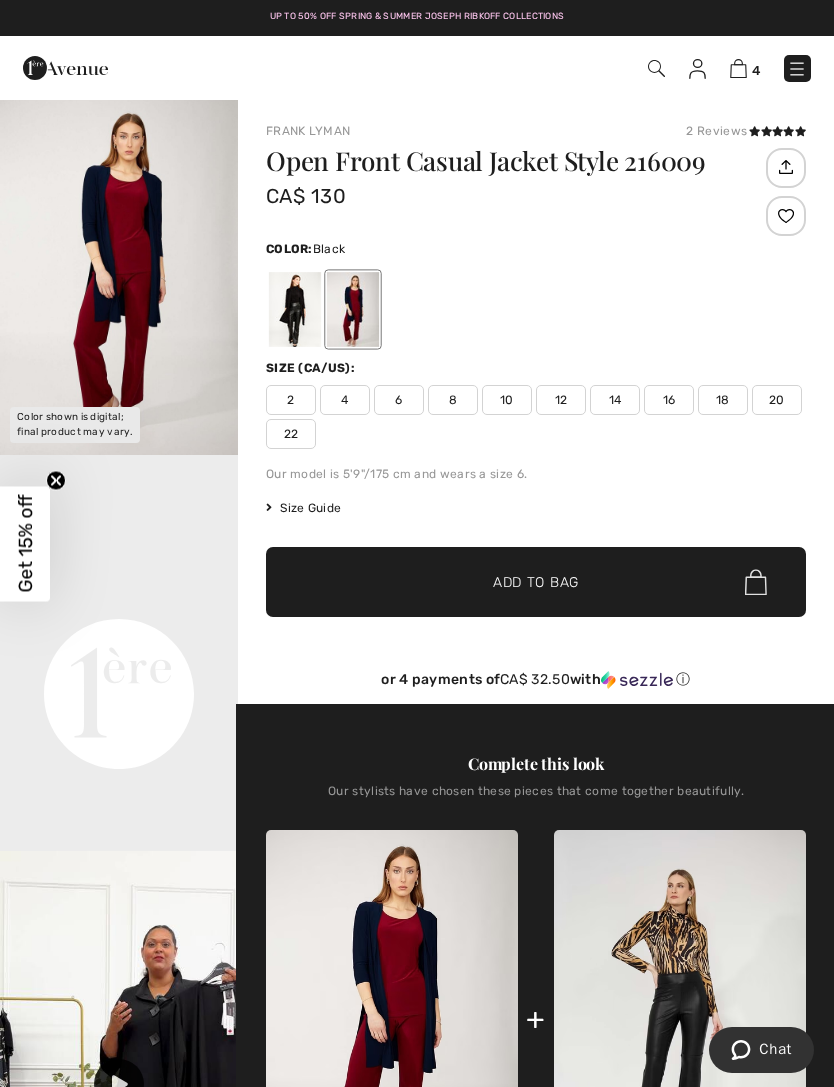 click at bounding box center [295, 309] 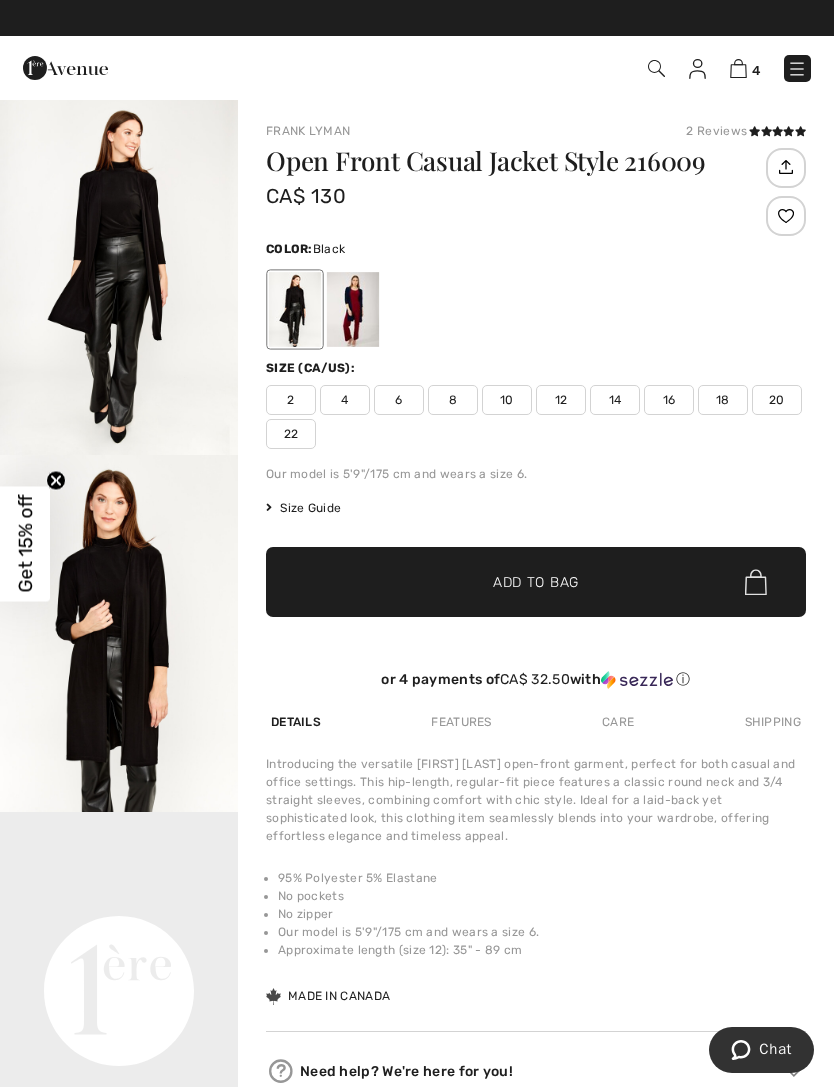click on "22" at bounding box center (291, 434) 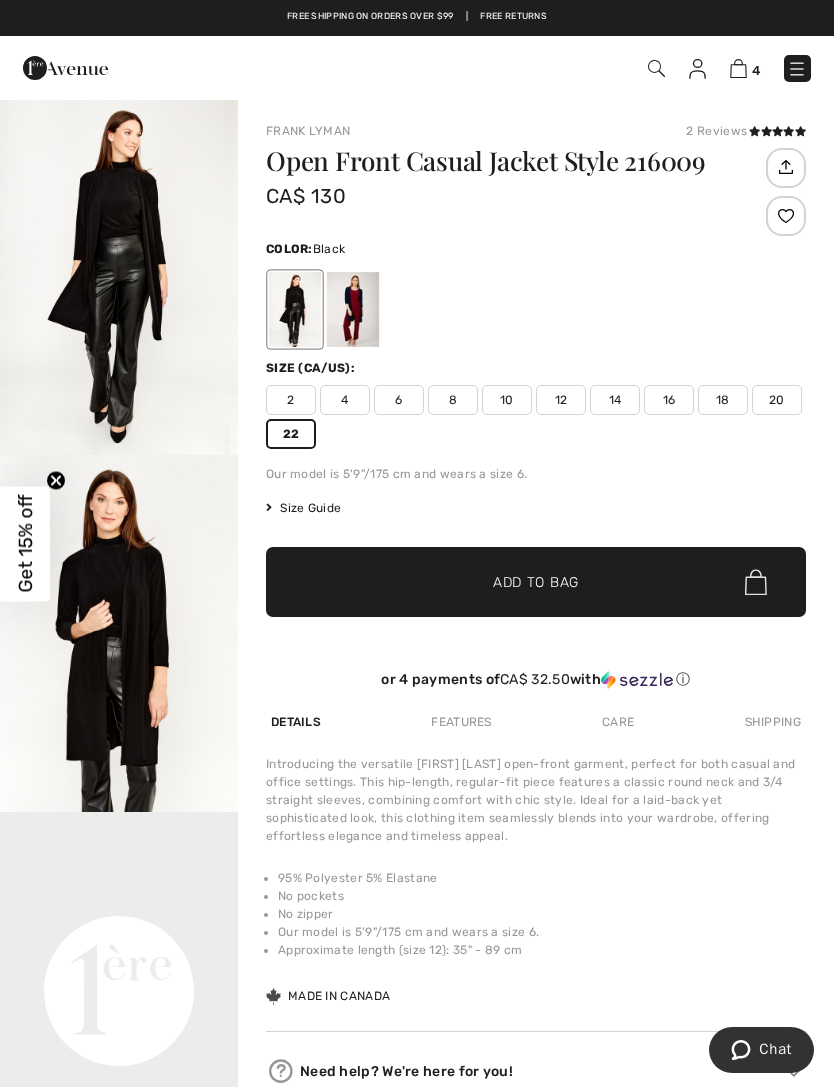 click on "Add to Bag" at bounding box center (536, 582) 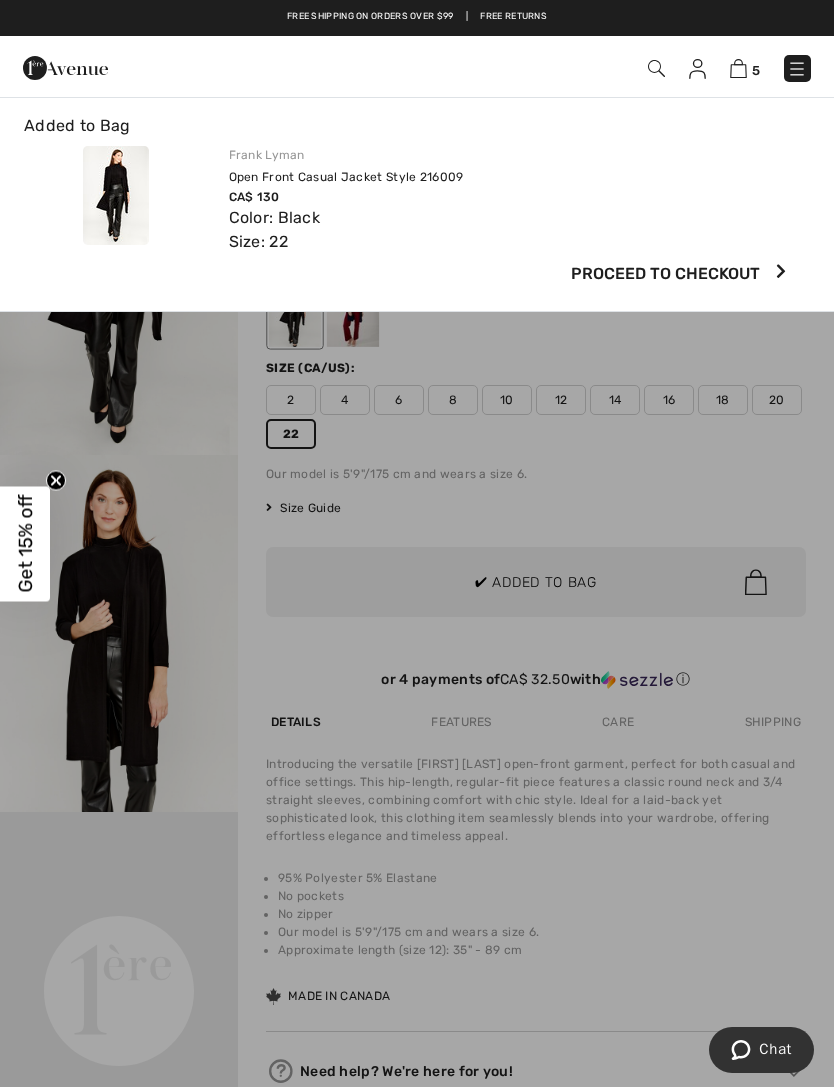scroll, scrollTop: 0, scrollLeft: 0, axis: both 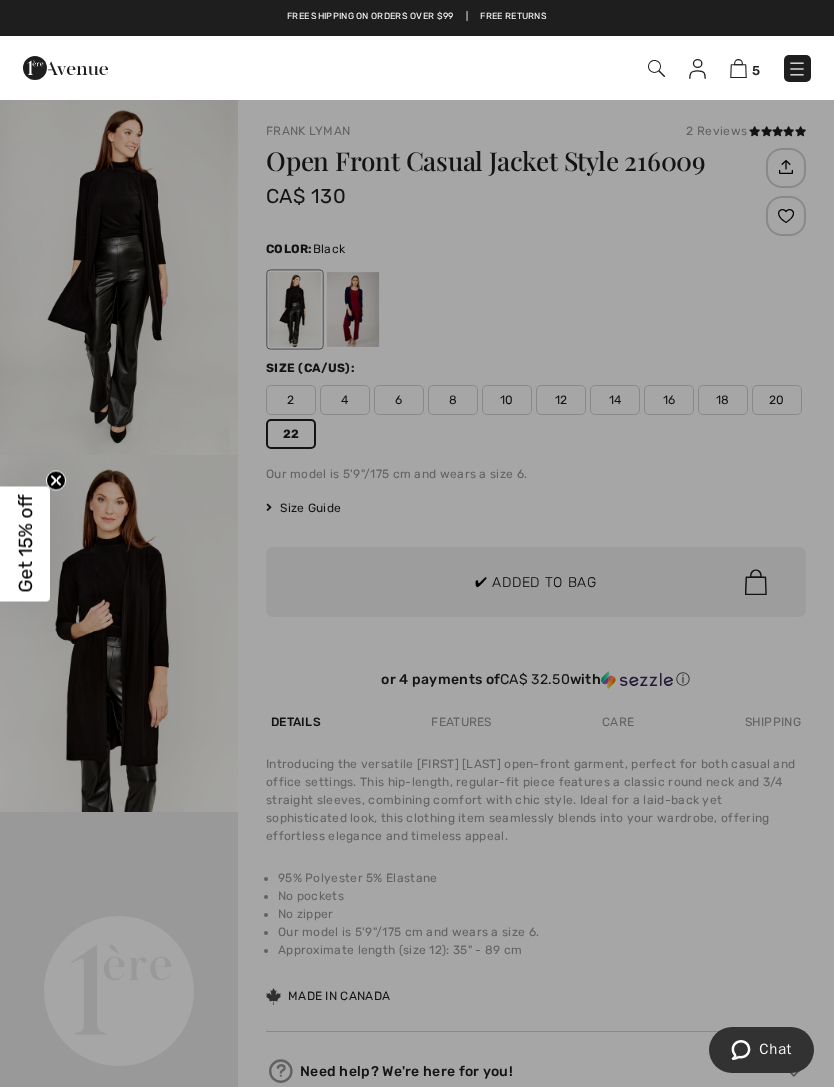 click at bounding box center (417, 543) 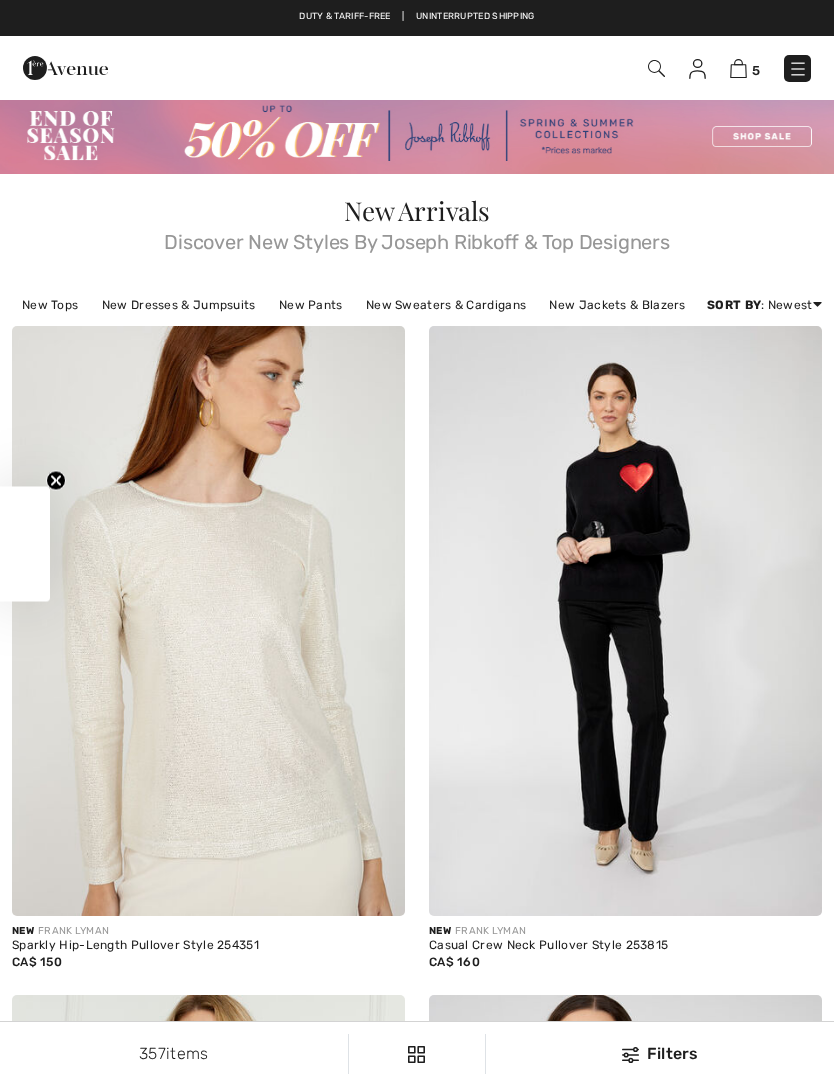scroll, scrollTop: 11443, scrollLeft: 0, axis: vertical 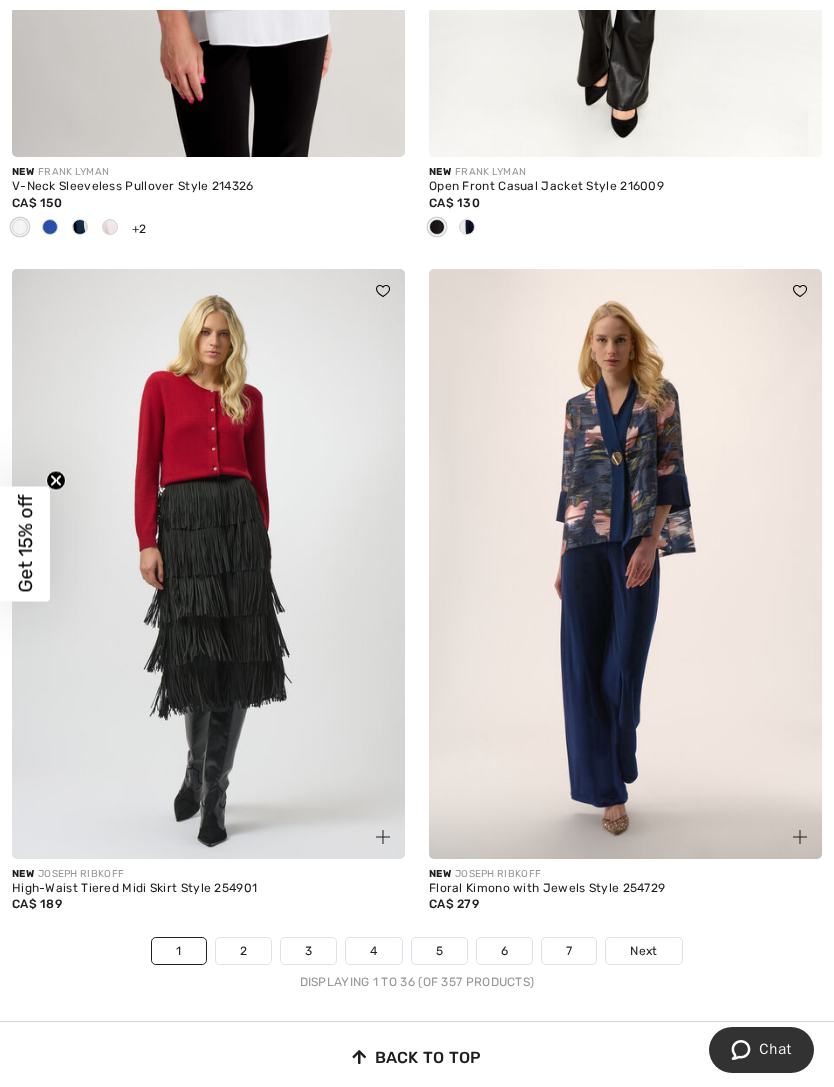 click at bounding box center [625, 564] 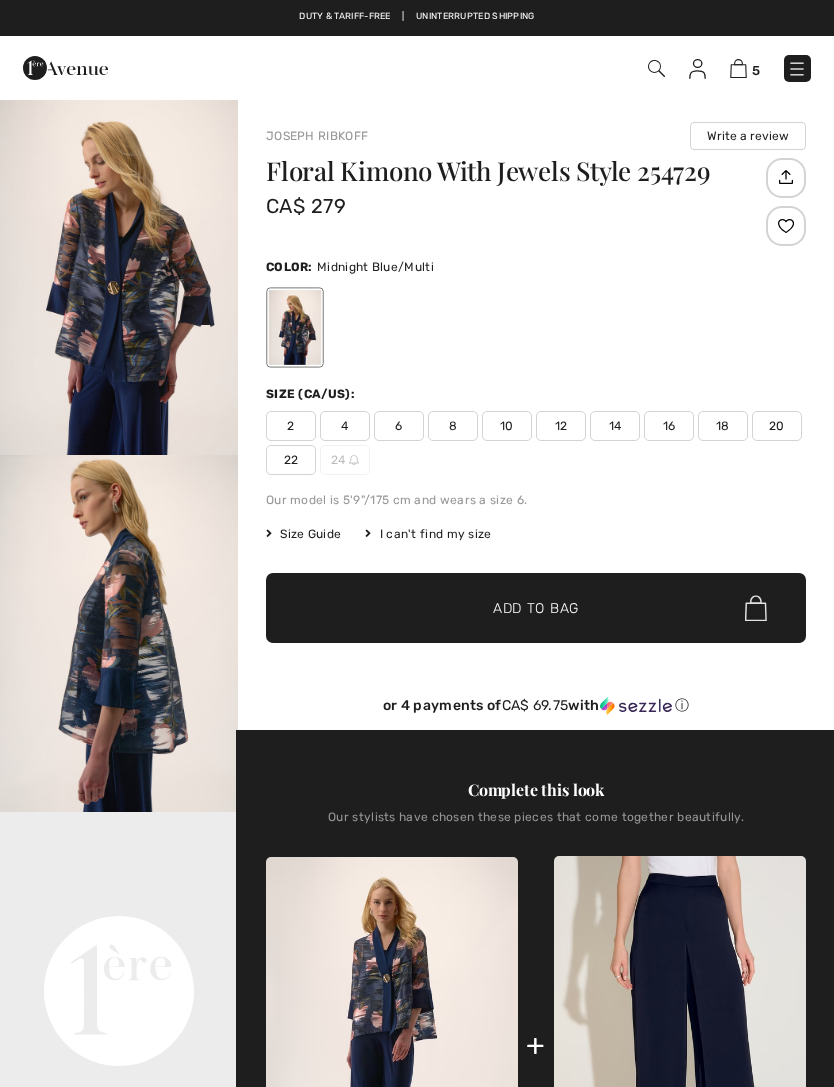 scroll, scrollTop: 0, scrollLeft: 0, axis: both 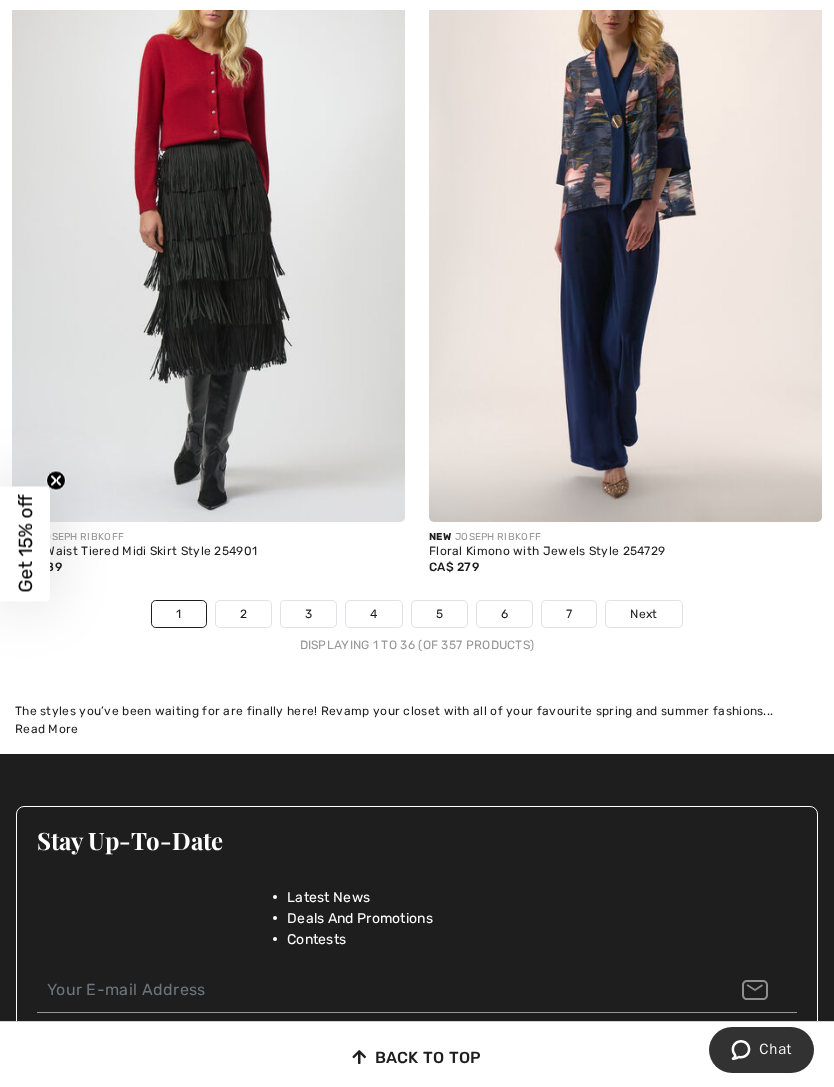 click on "Next" at bounding box center [643, 614] 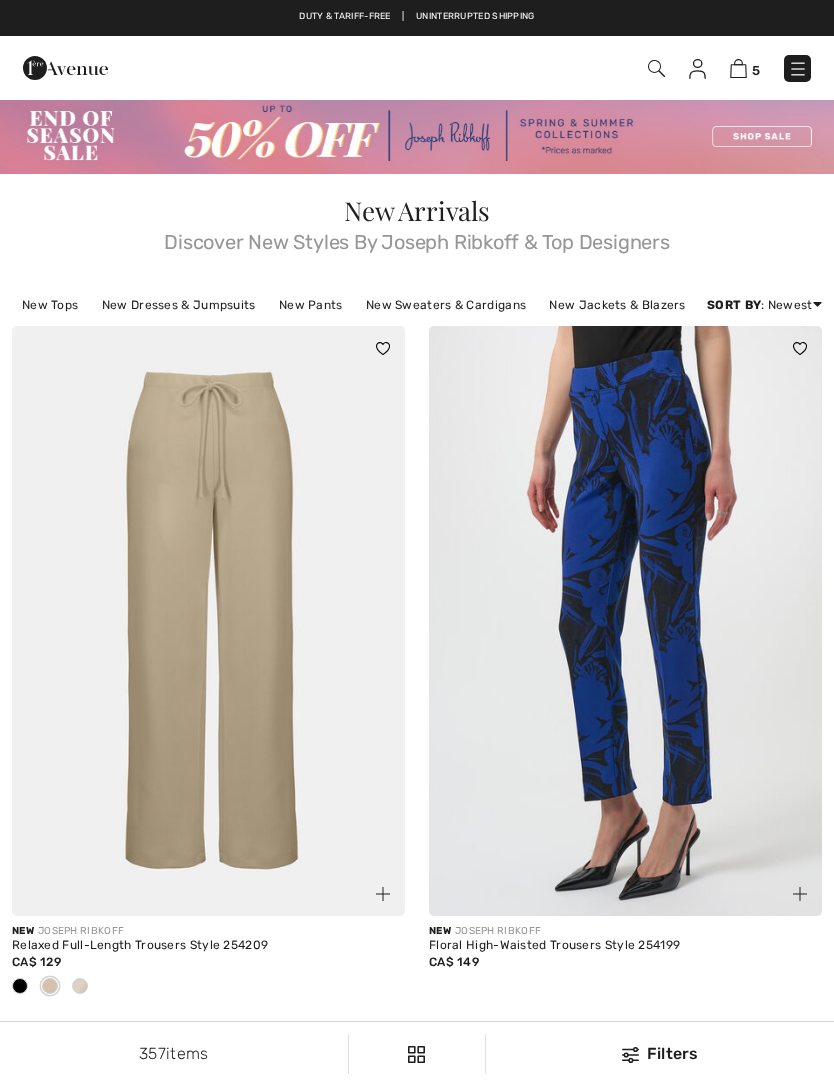 scroll, scrollTop: 0, scrollLeft: 0, axis: both 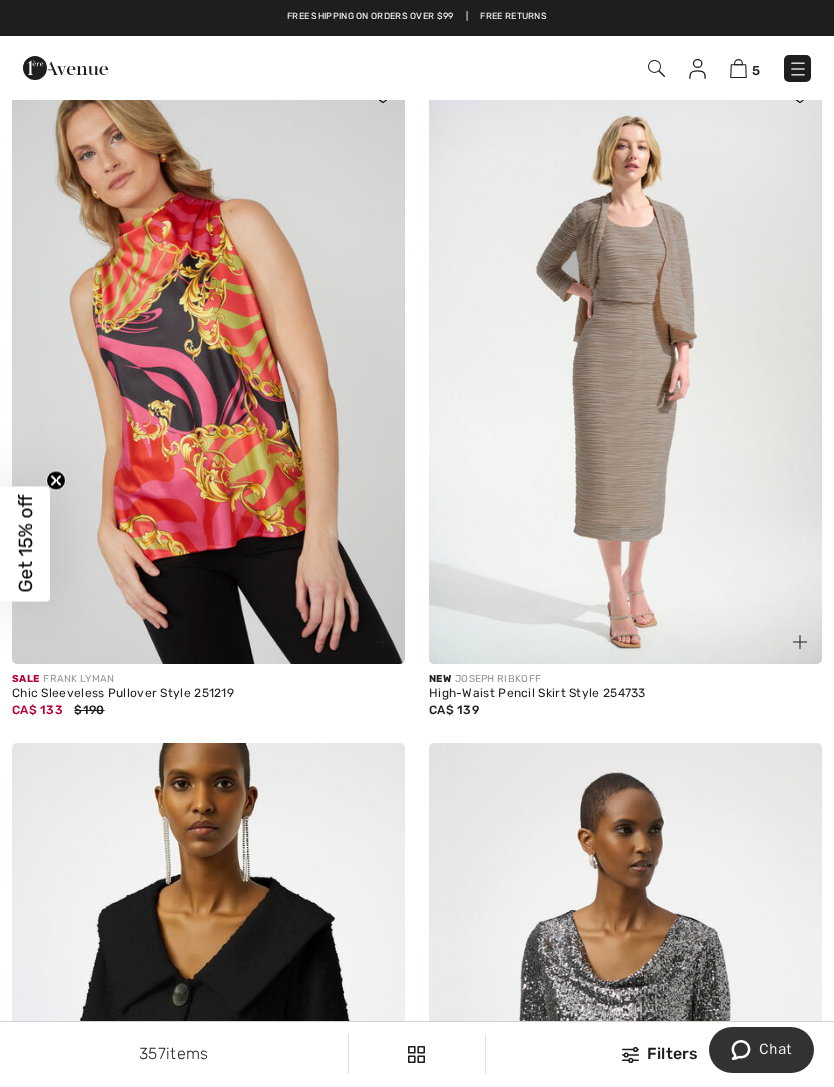 click at bounding box center (208, 370) 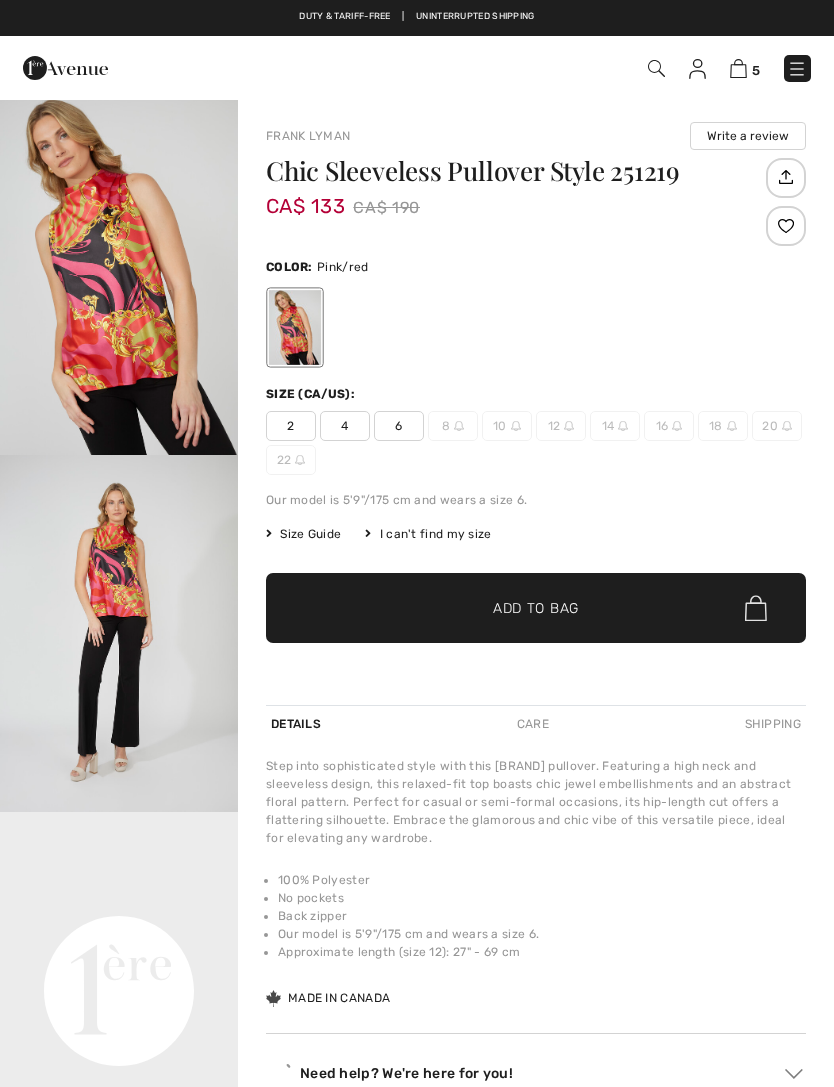 scroll, scrollTop: 0, scrollLeft: 0, axis: both 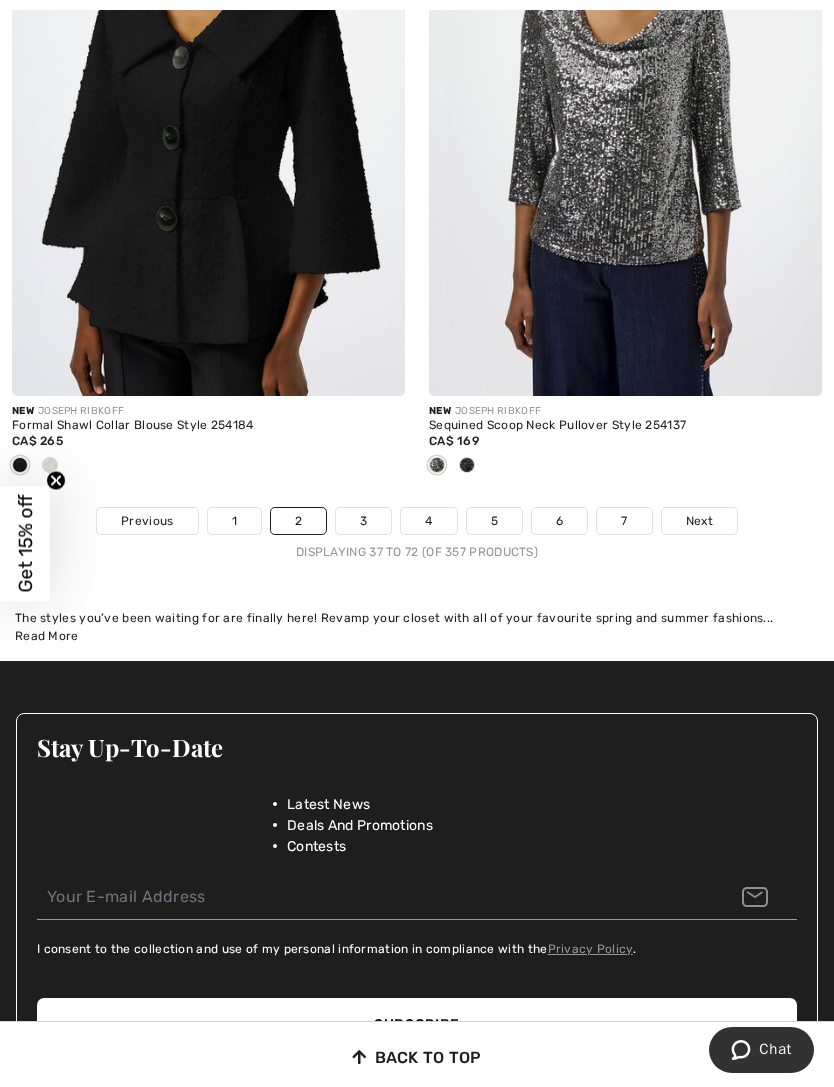 click on "New JOSEPH RIBKOFF
Sequined Scoop Neck Pullover Style 254137
CA$ 169" at bounding box center [625, 452] 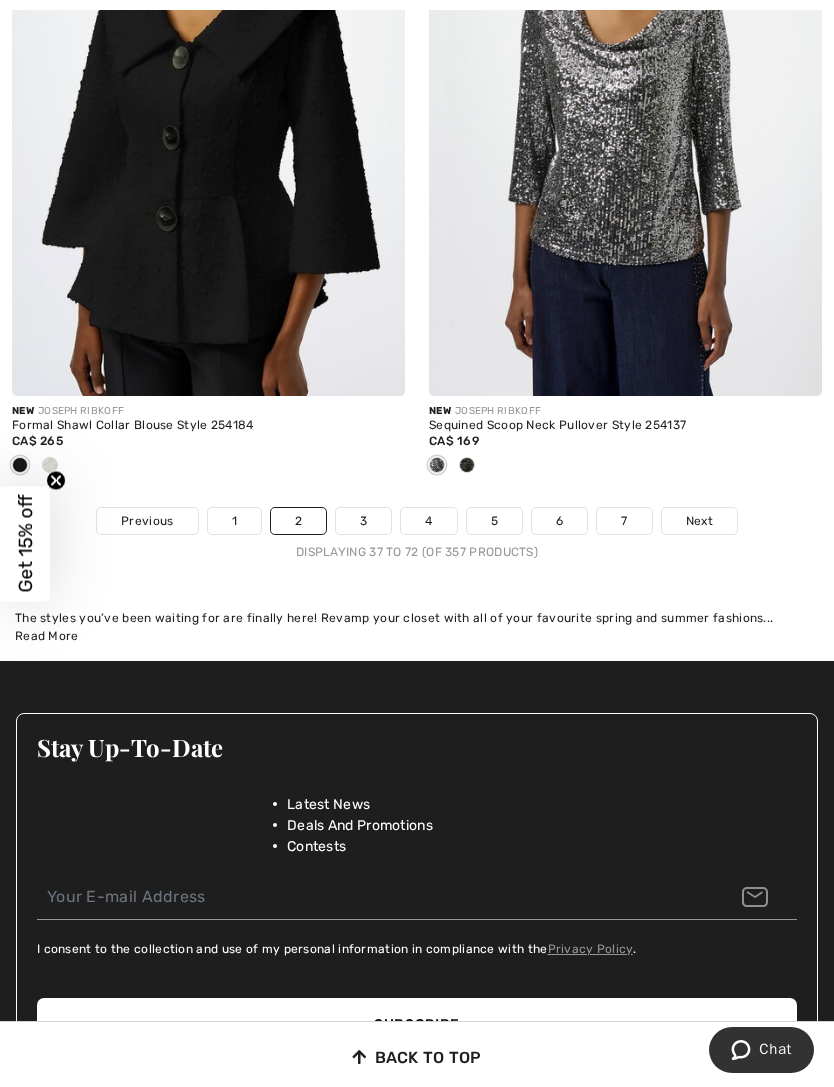 click on "Next" at bounding box center [699, 521] 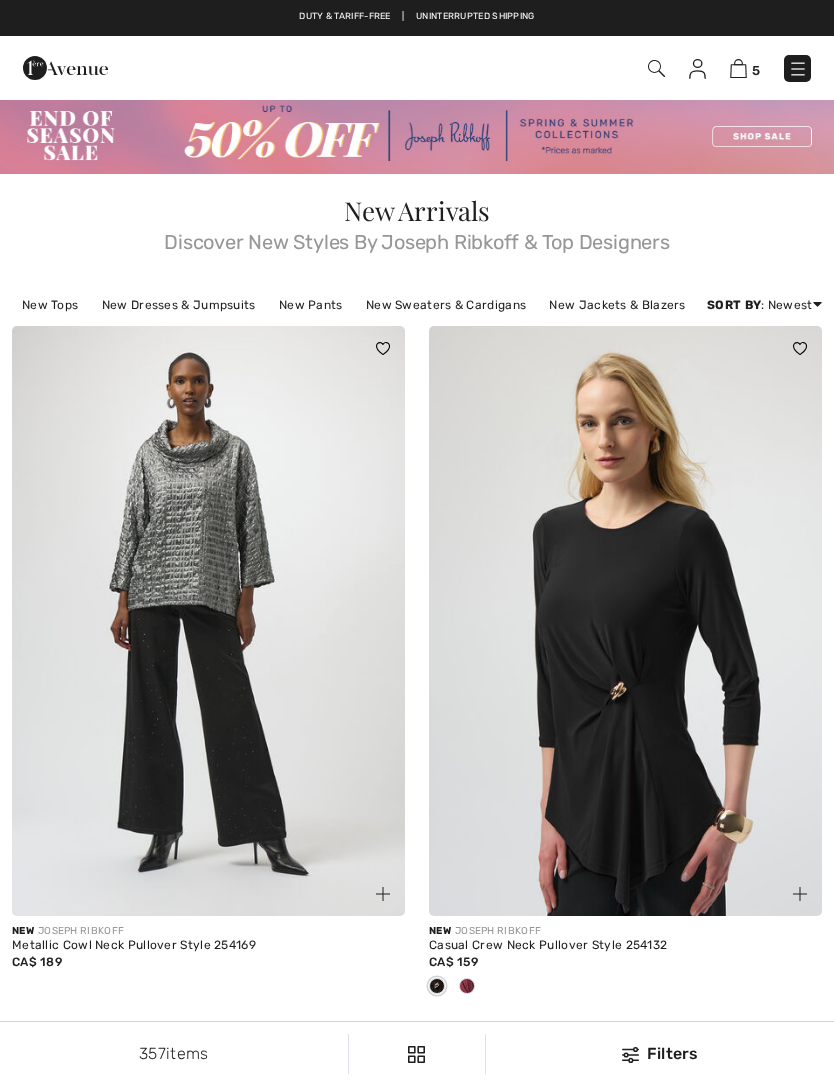 scroll, scrollTop: 0, scrollLeft: 0, axis: both 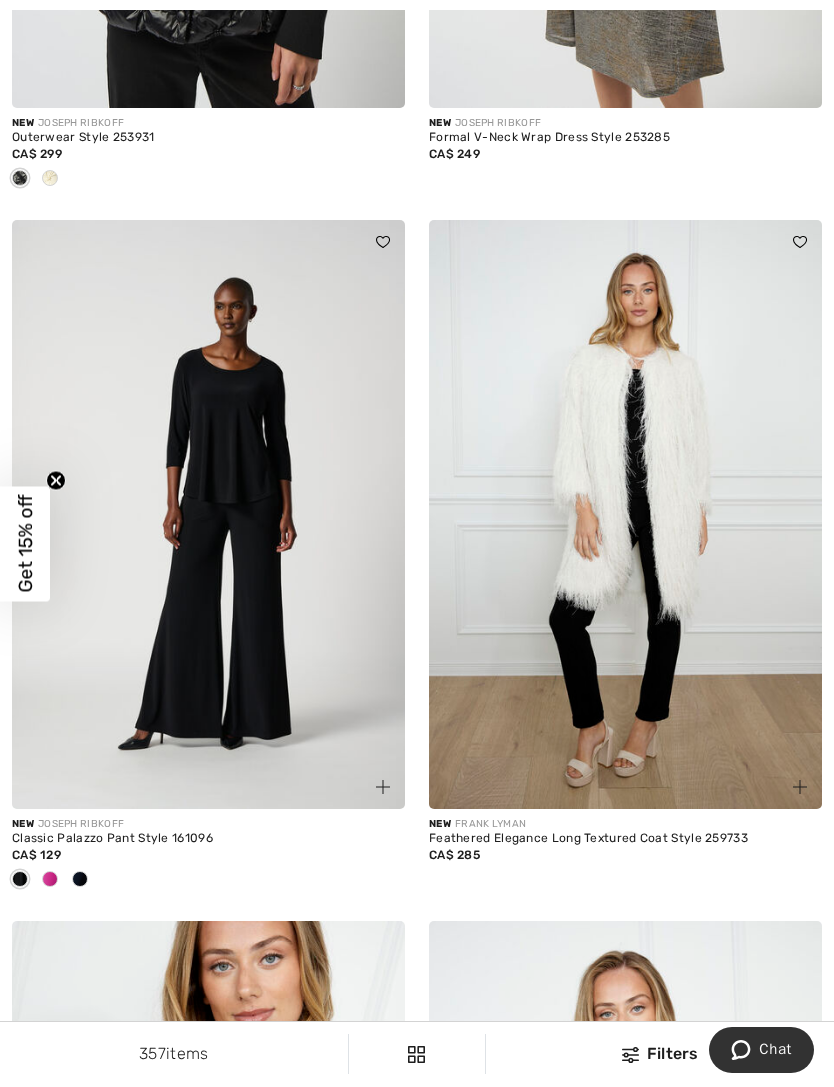 click at bounding box center (625, 515) 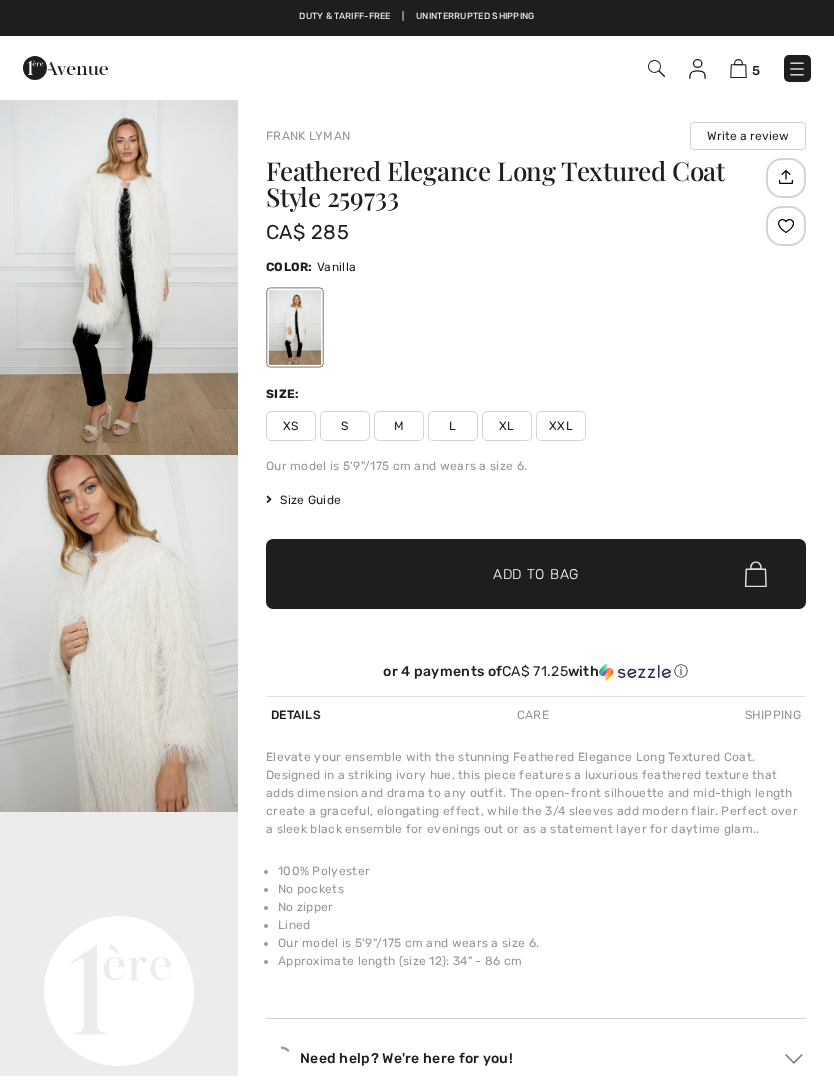 checkbox on "true" 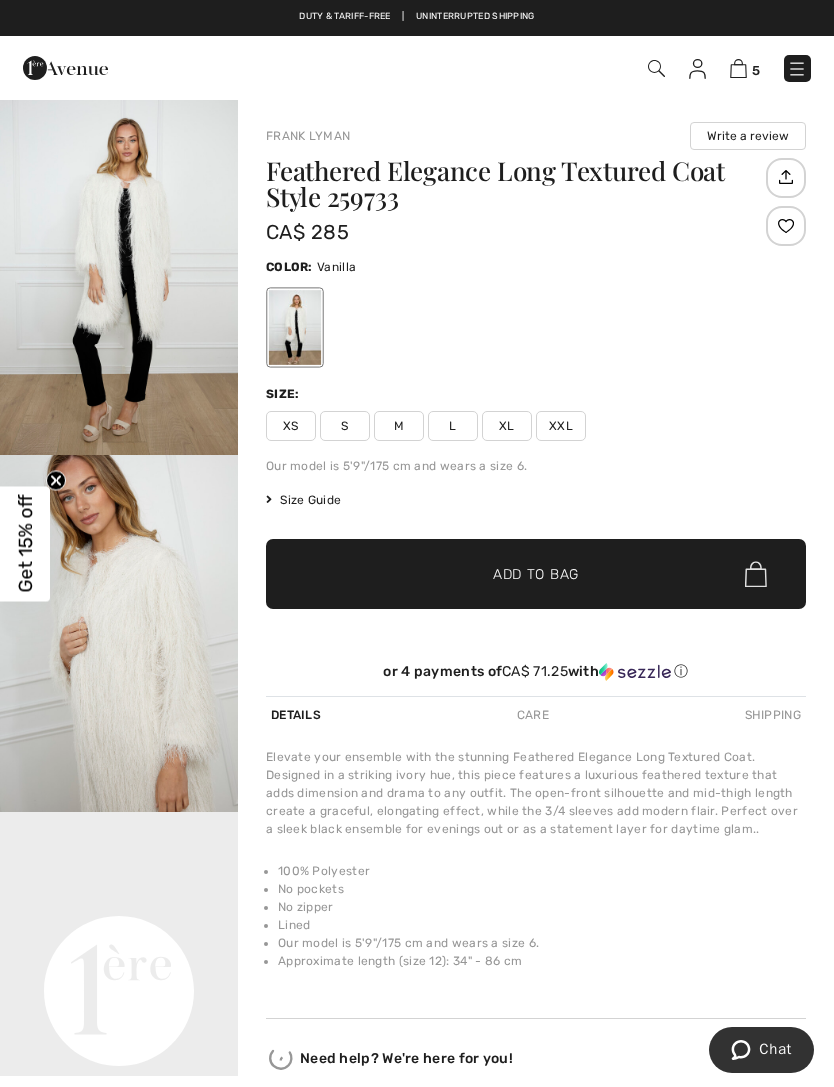 scroll, scrollTop: 0, scrollLeft: 0, axis: both 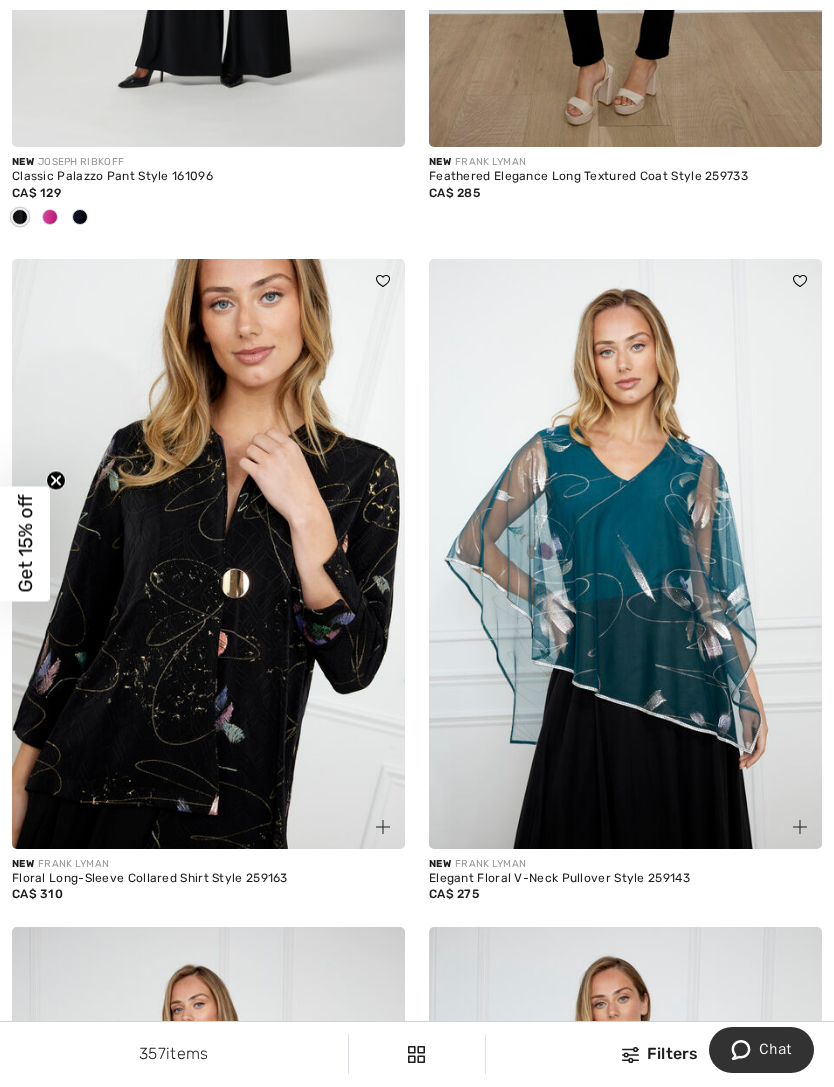 click at bounding box center (208, 554) 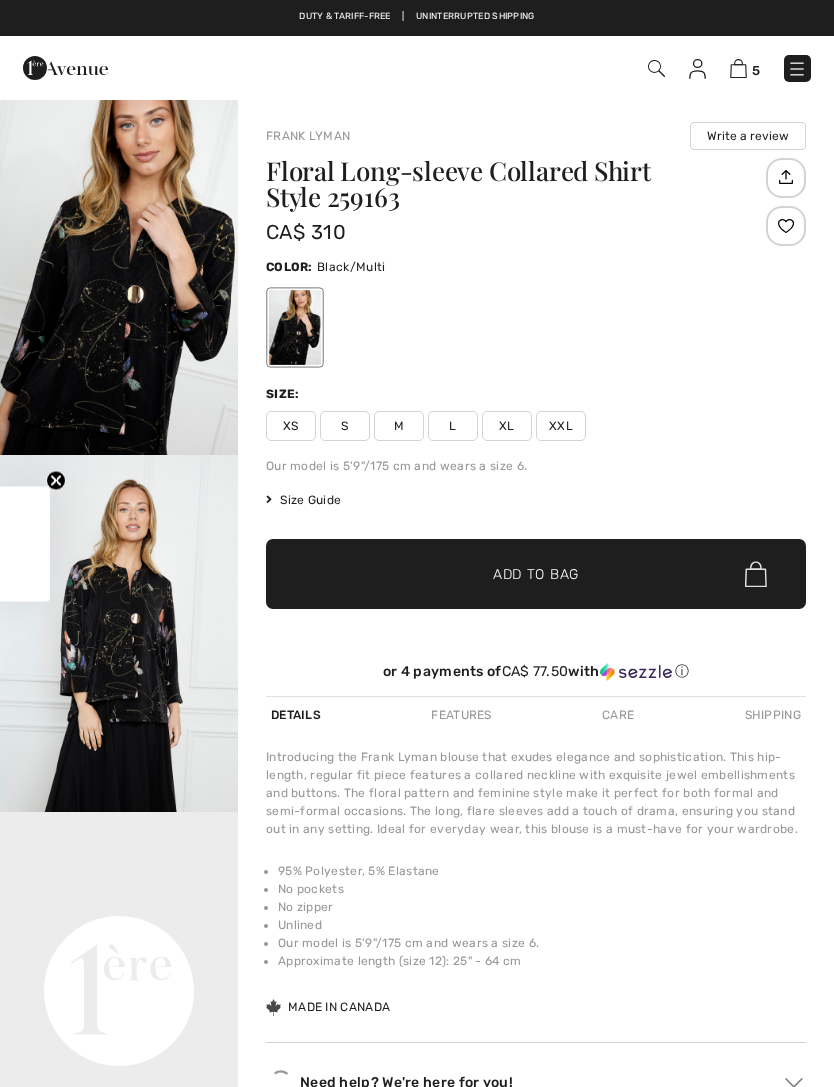 checkbox on "true" 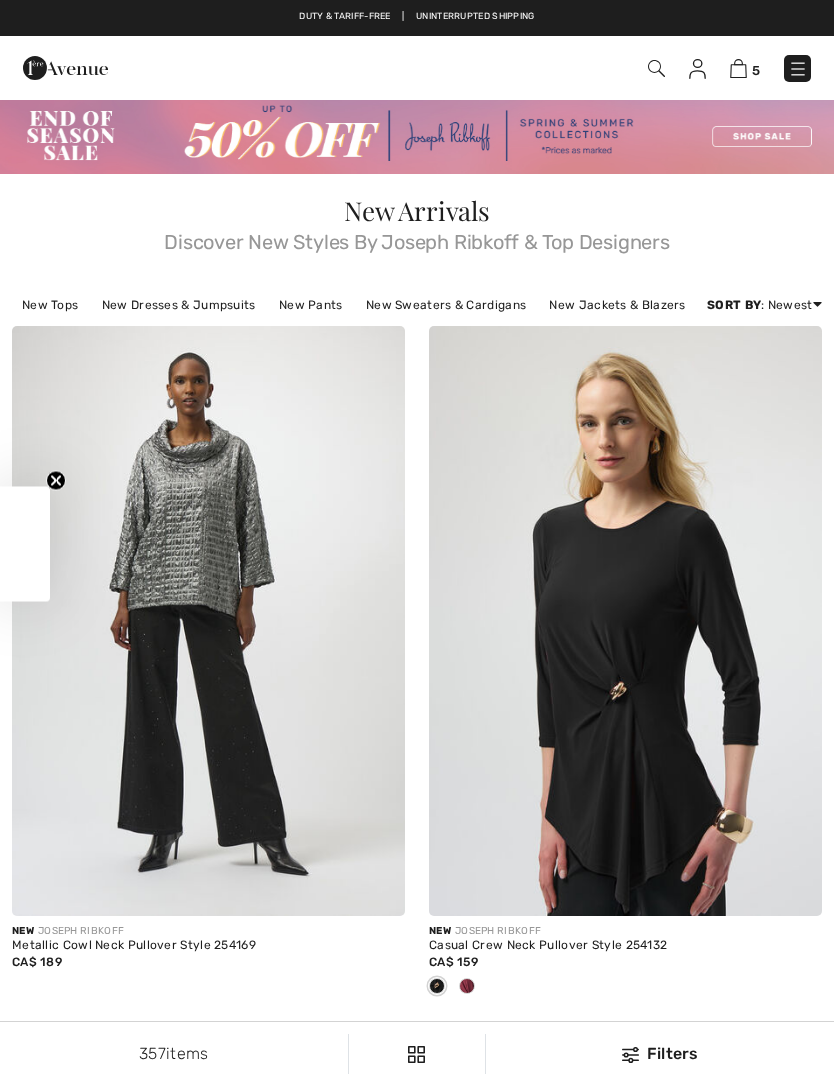 scroll, scrollTop: 5782, scrollLeft: 0, axis: vertical 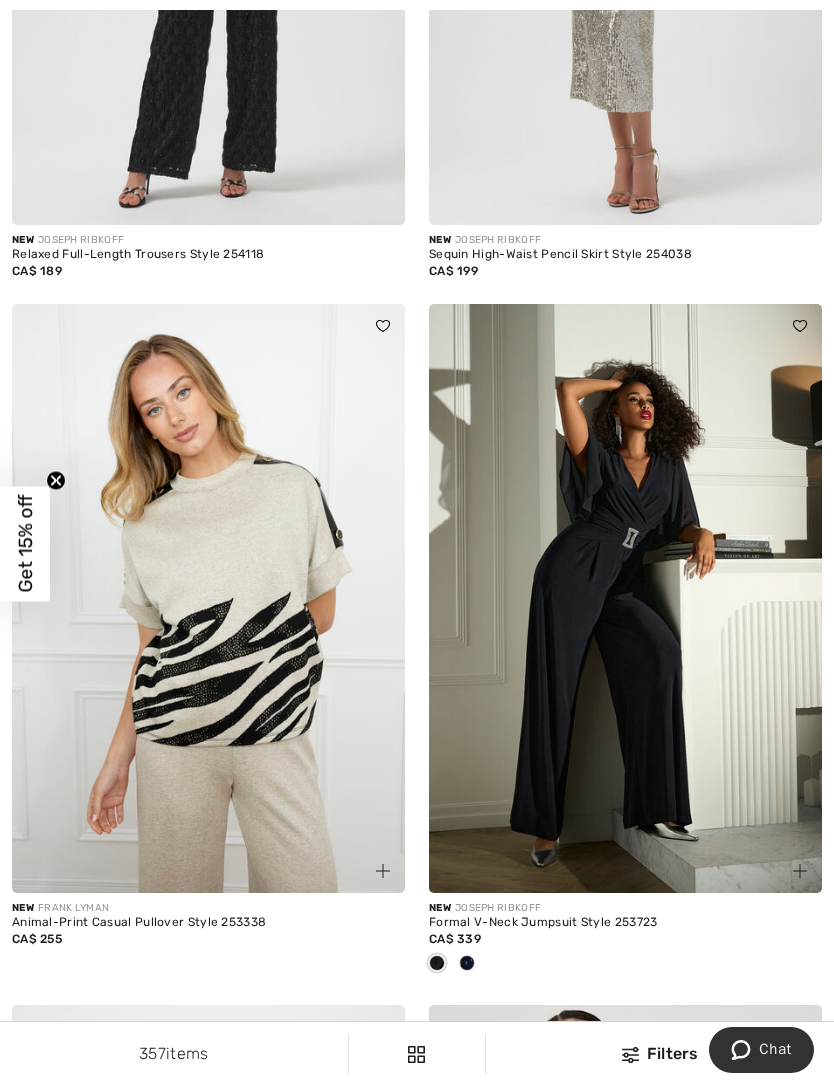 click at bounding box center [625, 599] 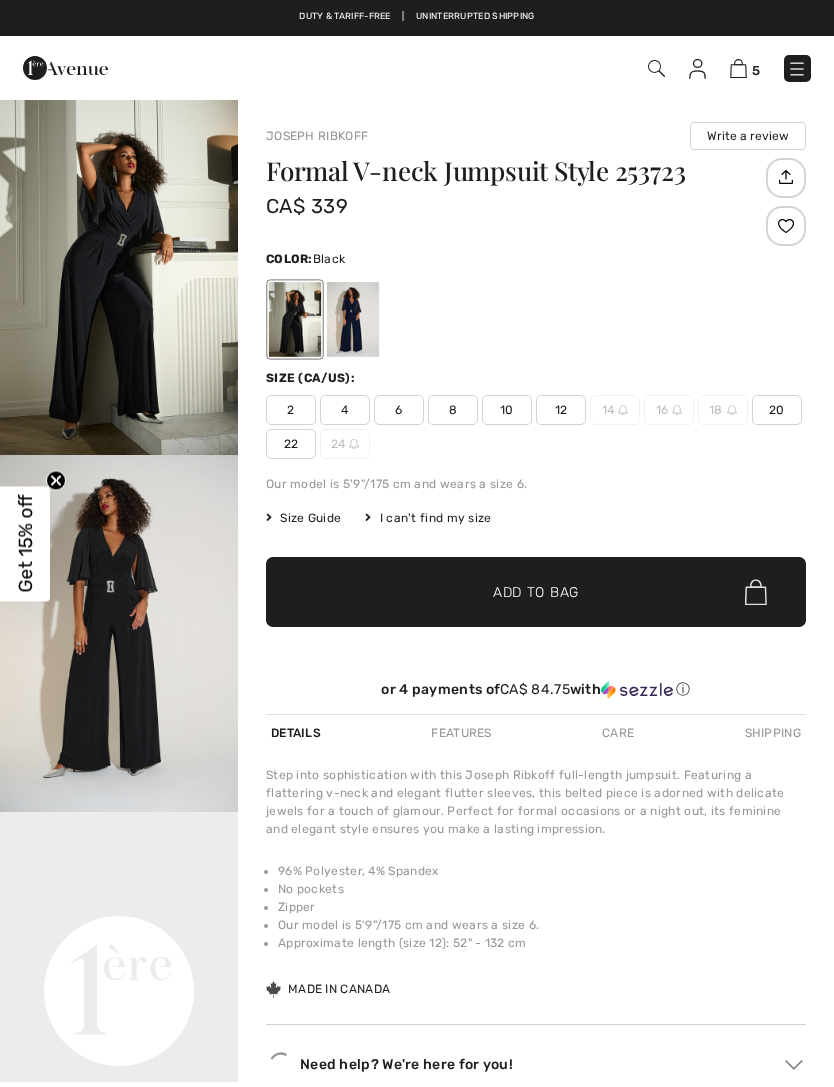 checkbox on "true" 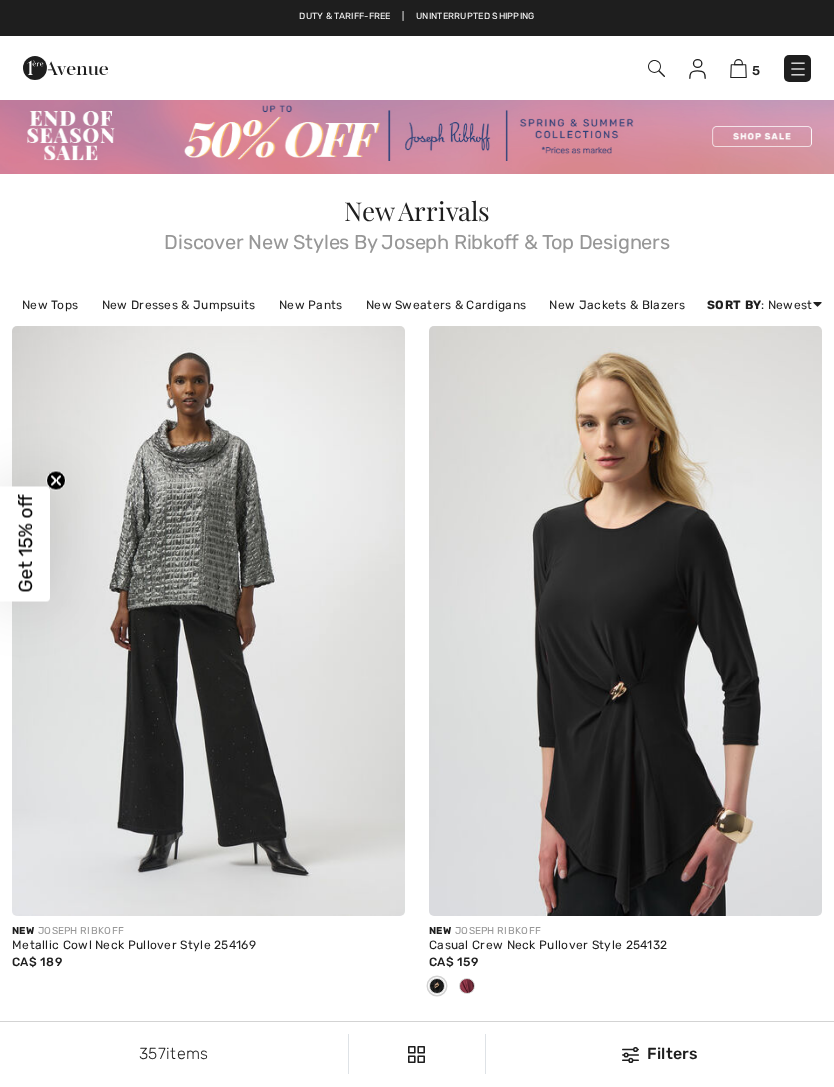 scroll, scrollTop: 11274, scrollLeft: 0, axis: vertical 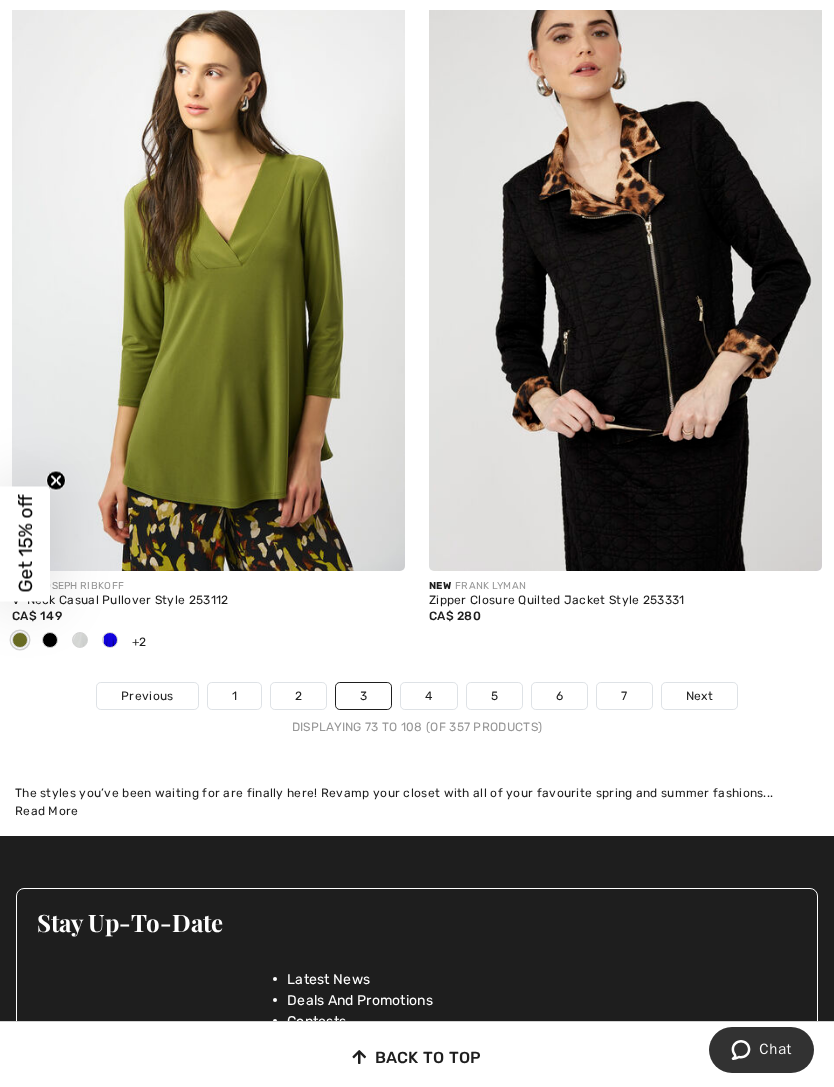 click on "Next" at bounding box center [699, 696] 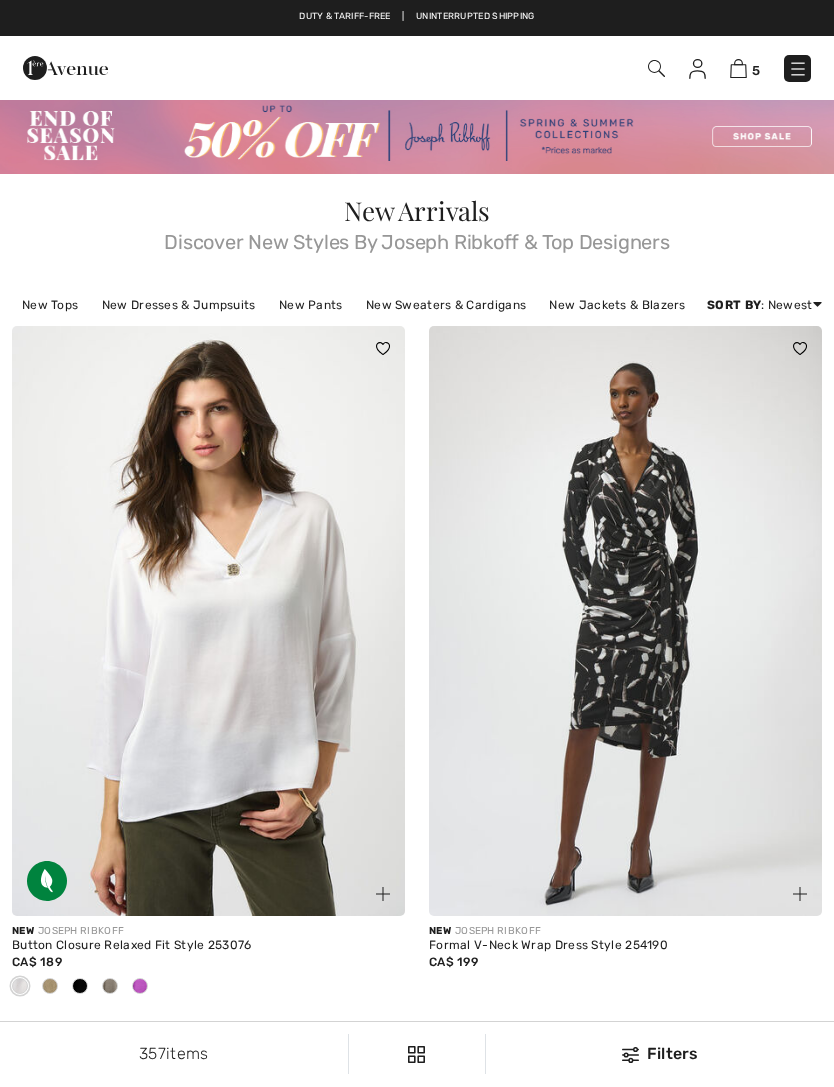 scroll, scrollTop: 0, scrollLeft: 0, axis: both 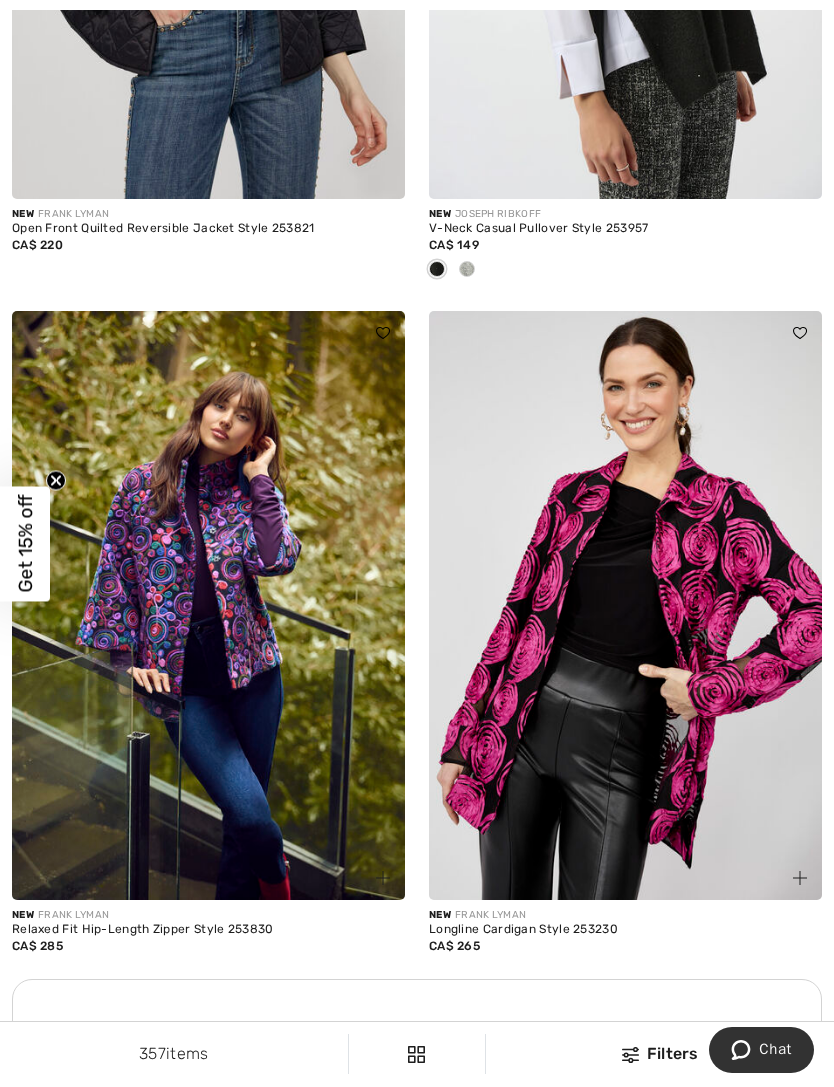 click at bounding box center (208, 606) 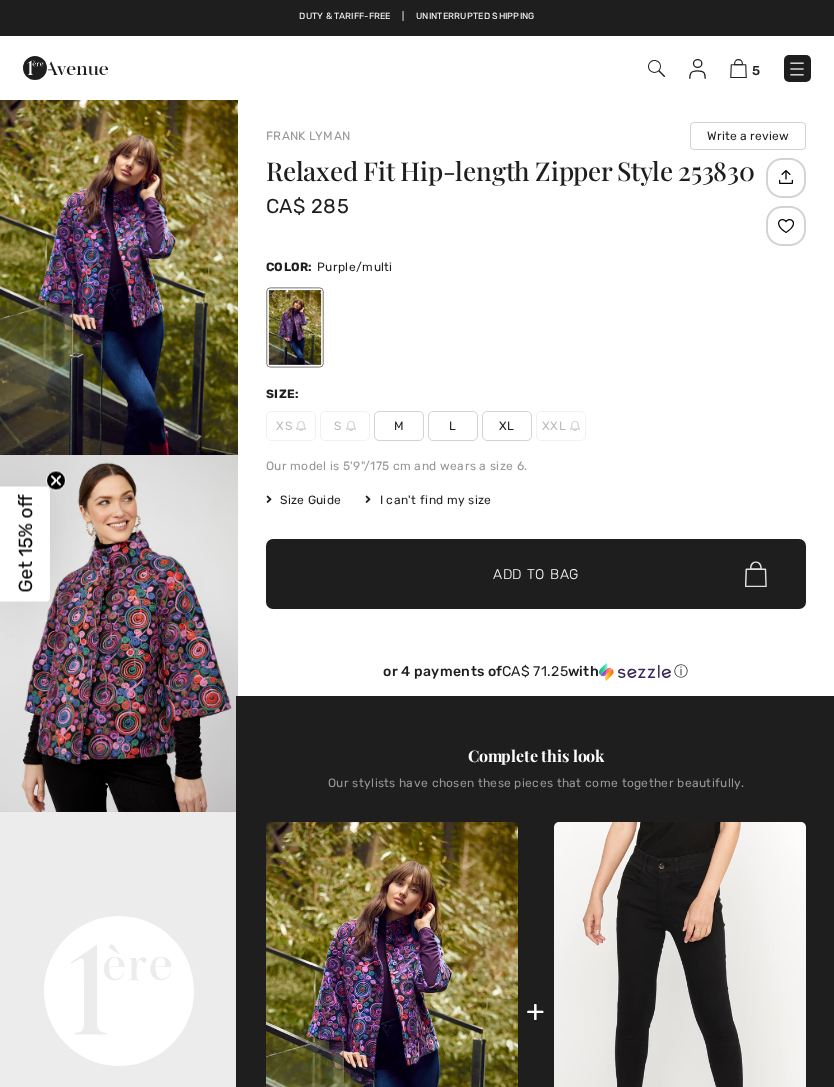 checkbox on "true" 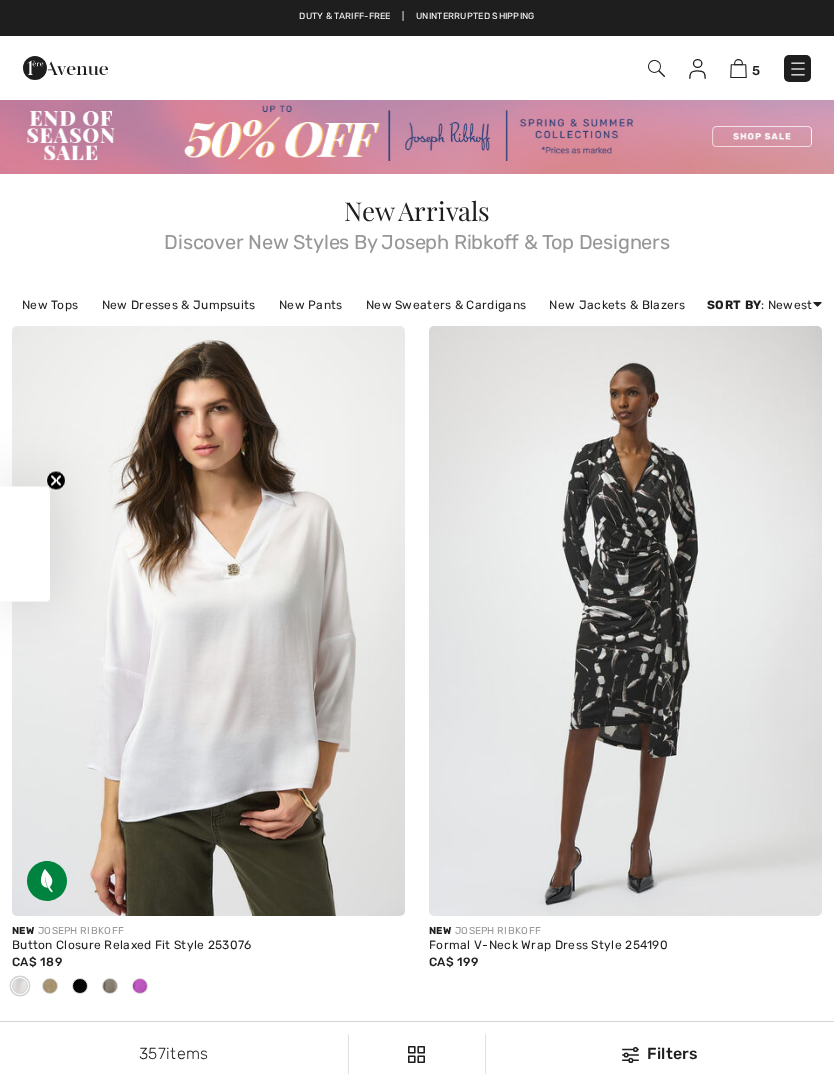 scroll, scrollTop: 3553, scrollLeft: 0, axis: vertical 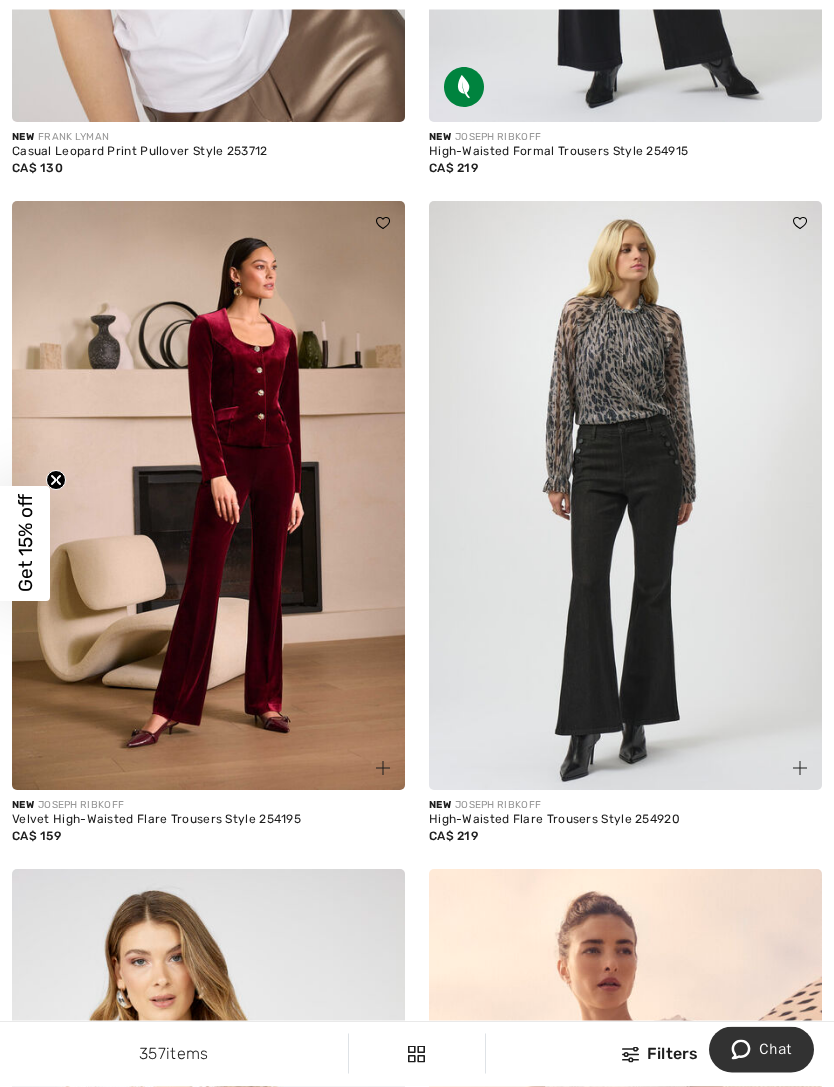 click on "New JOSEPH RIBKOFF" at bounding box center (208, 806) 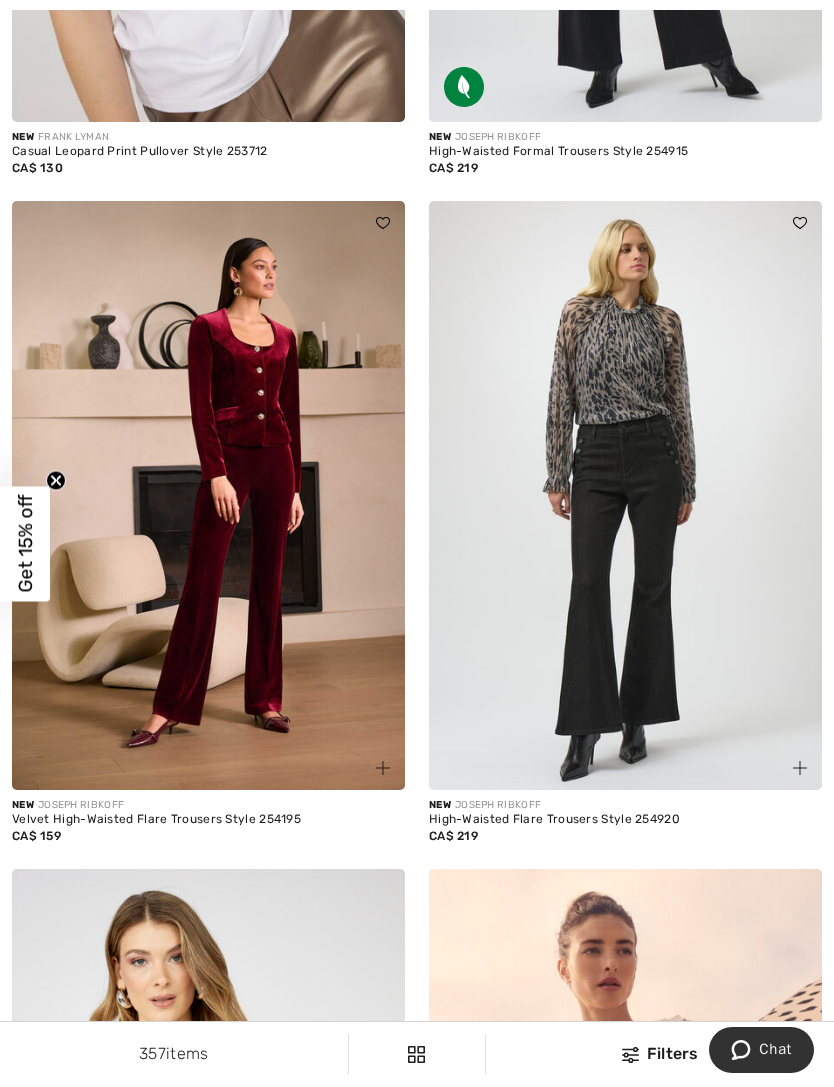 click at bounding box center (208, 496) 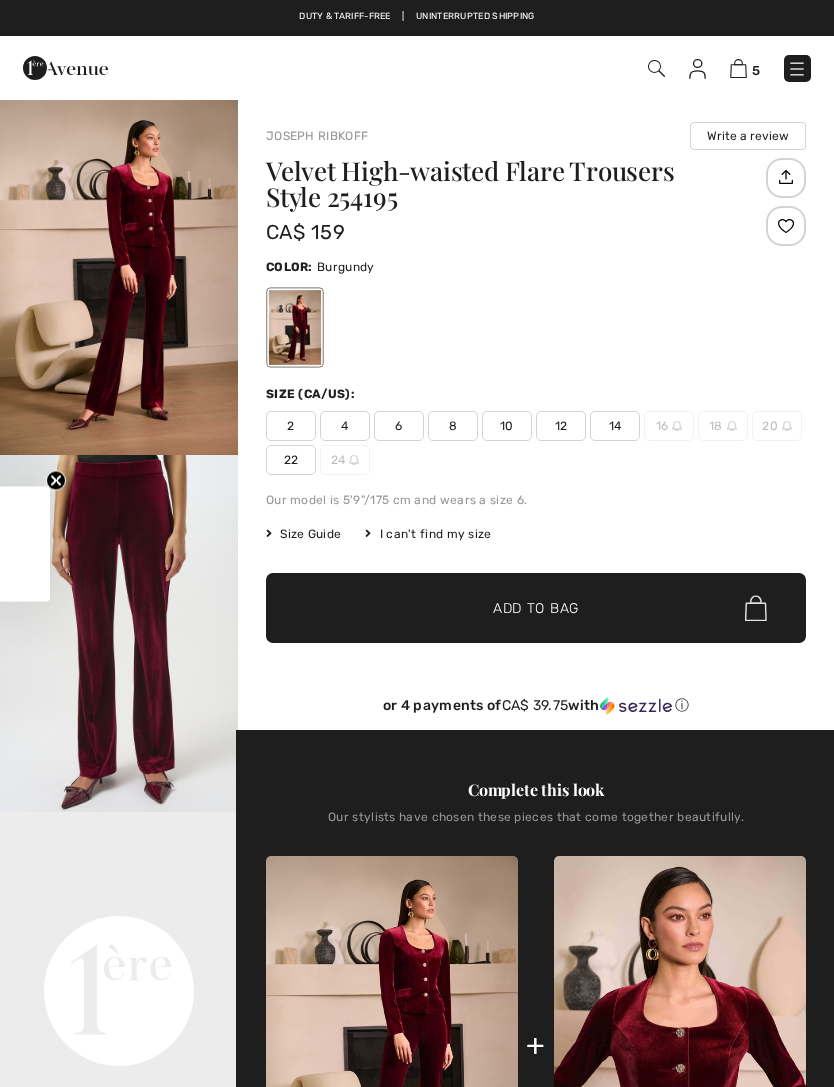 scroll, scrollTop: 0, scrollLeft: 0, axis: both 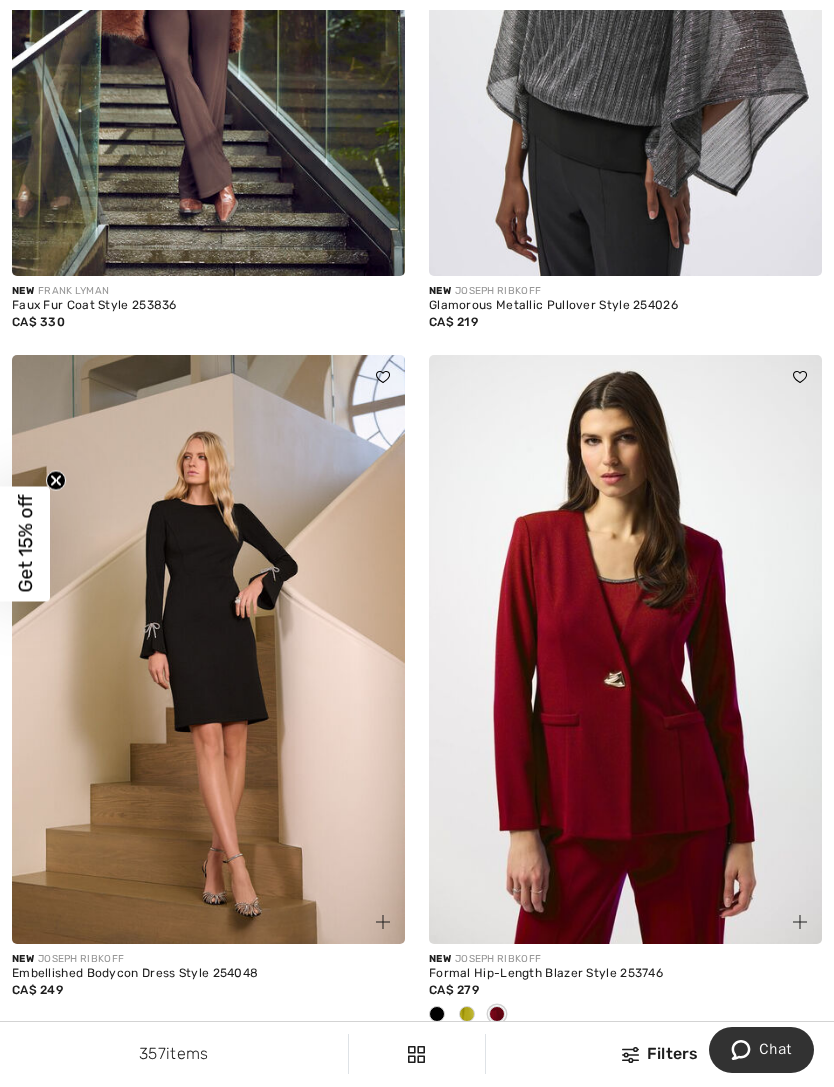 click at bounding box center (467, 1014) 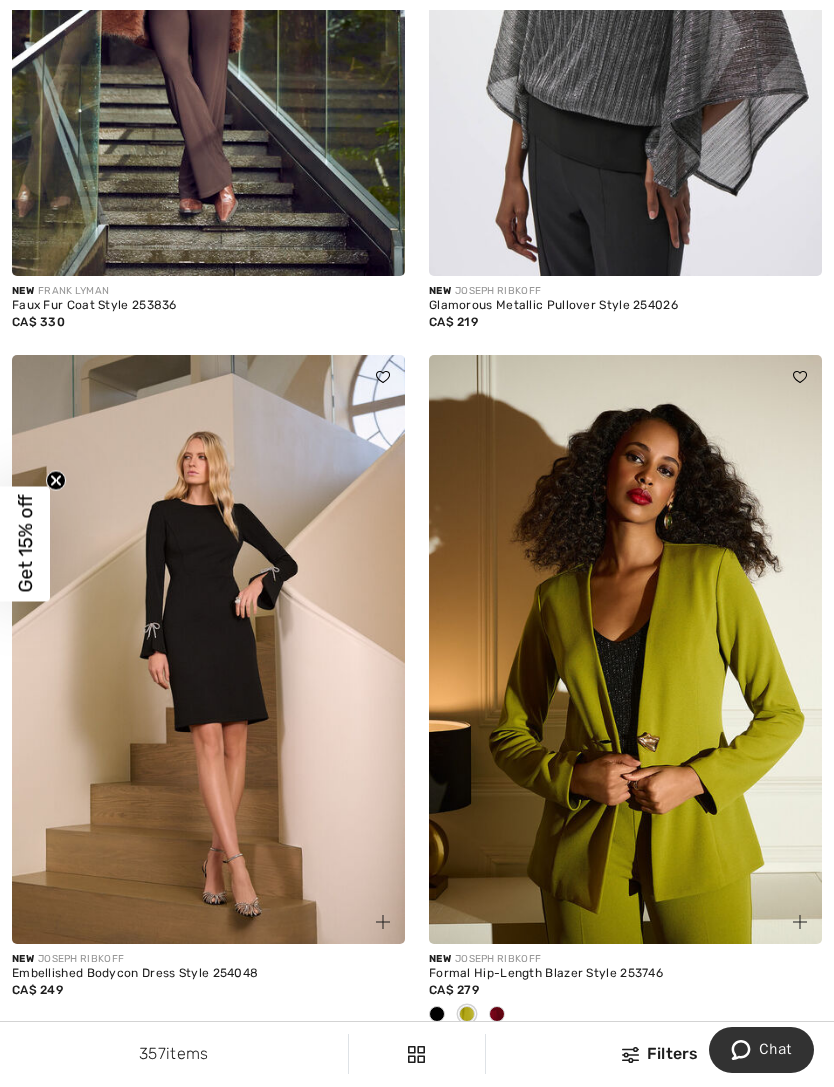 click at bounding box center [497, 1015] 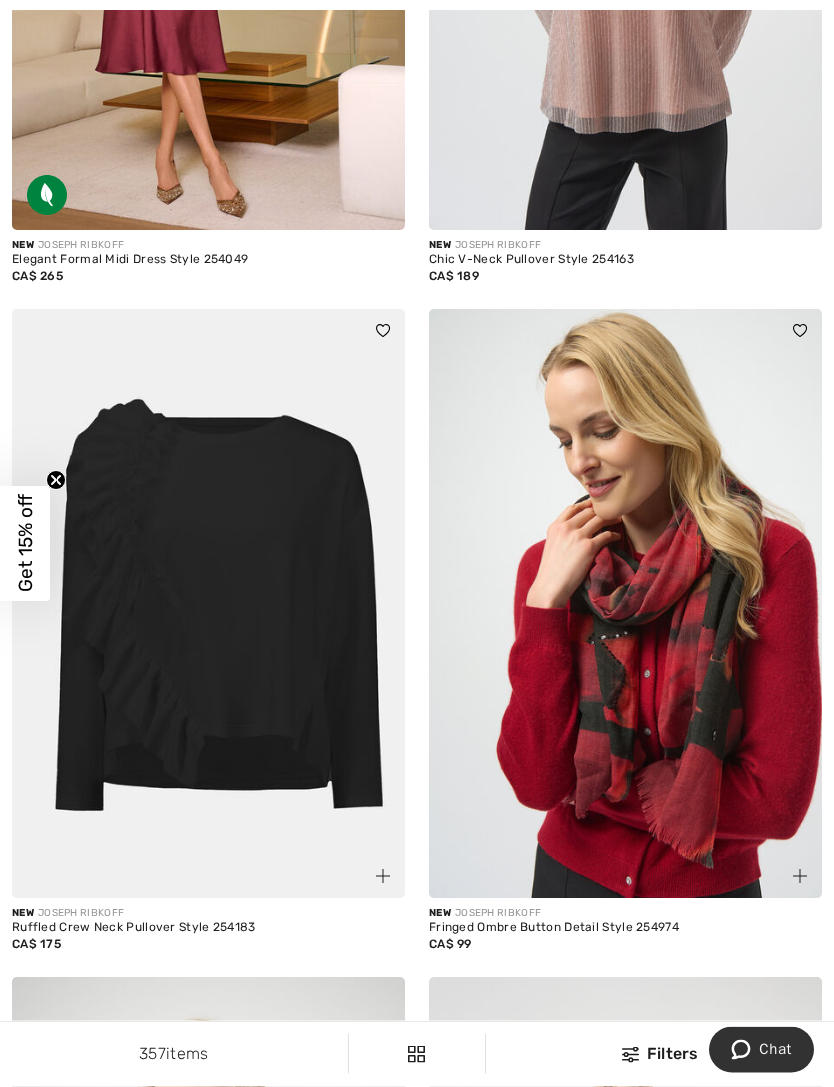 scroll, scrollTop: 10537, scrollLeft: 0, axis: vertical 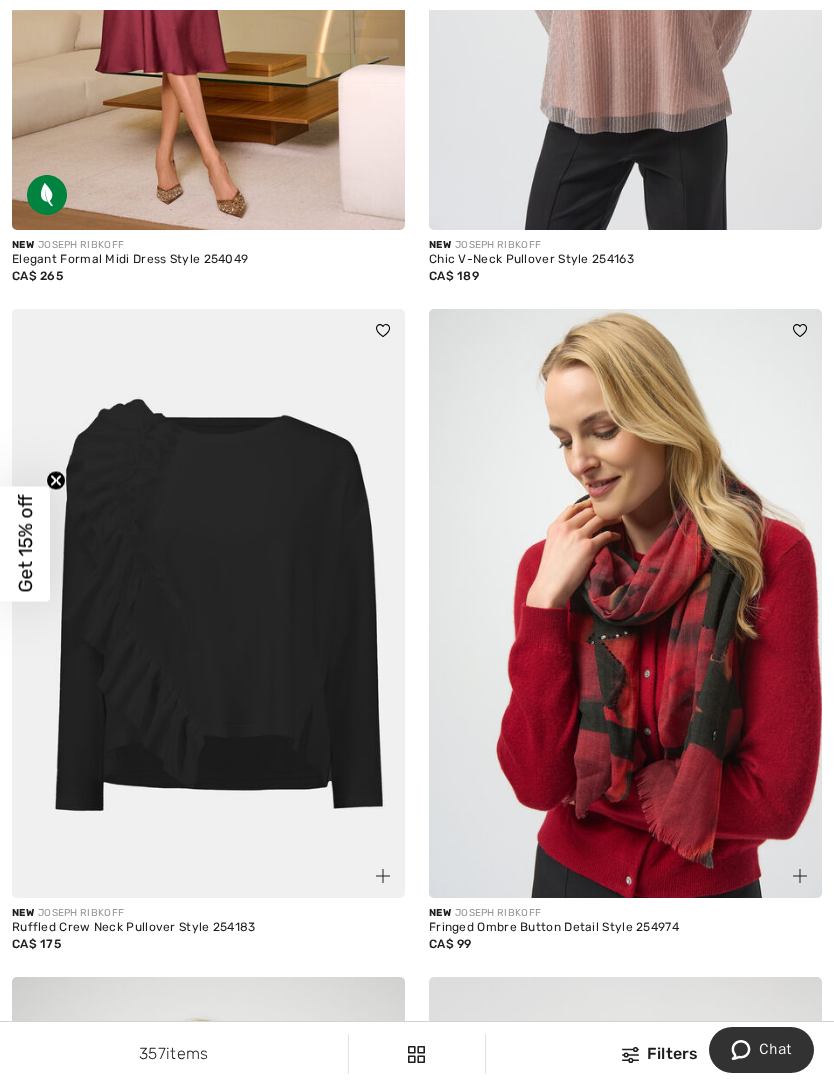 click at bounding box center [208, 604] 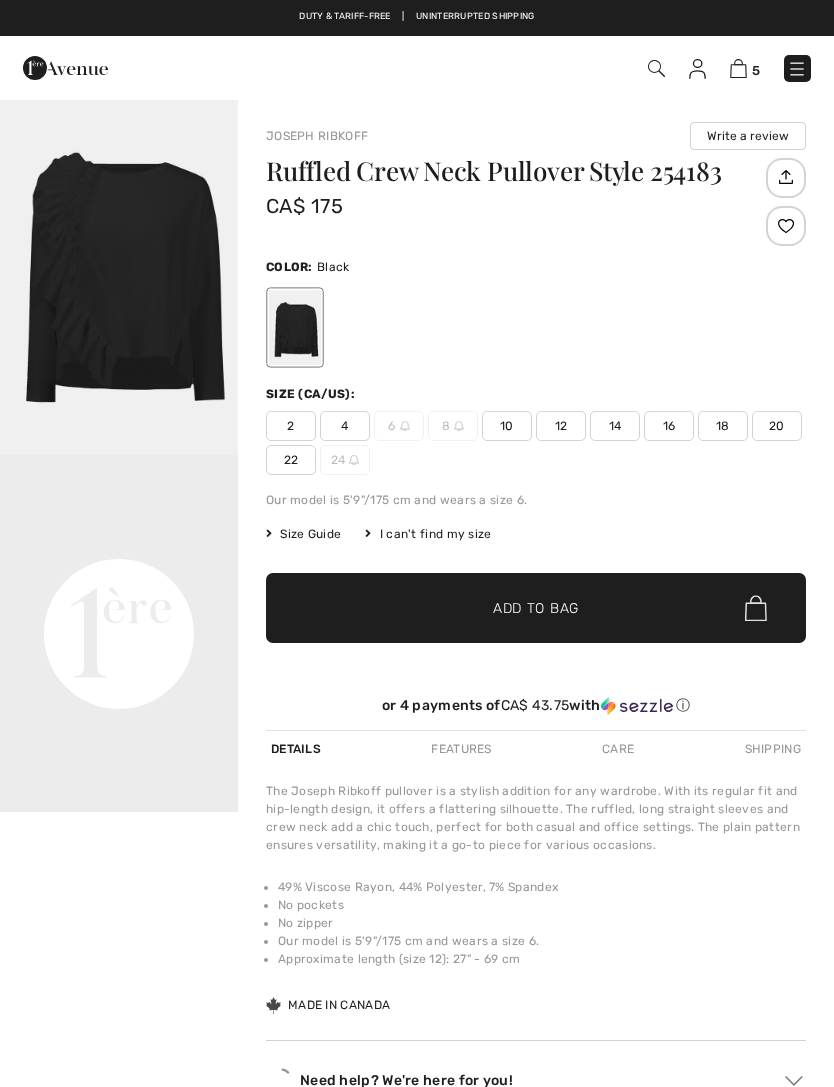scroll, scrollTop: 0, scrollLeft: 0, axis: both 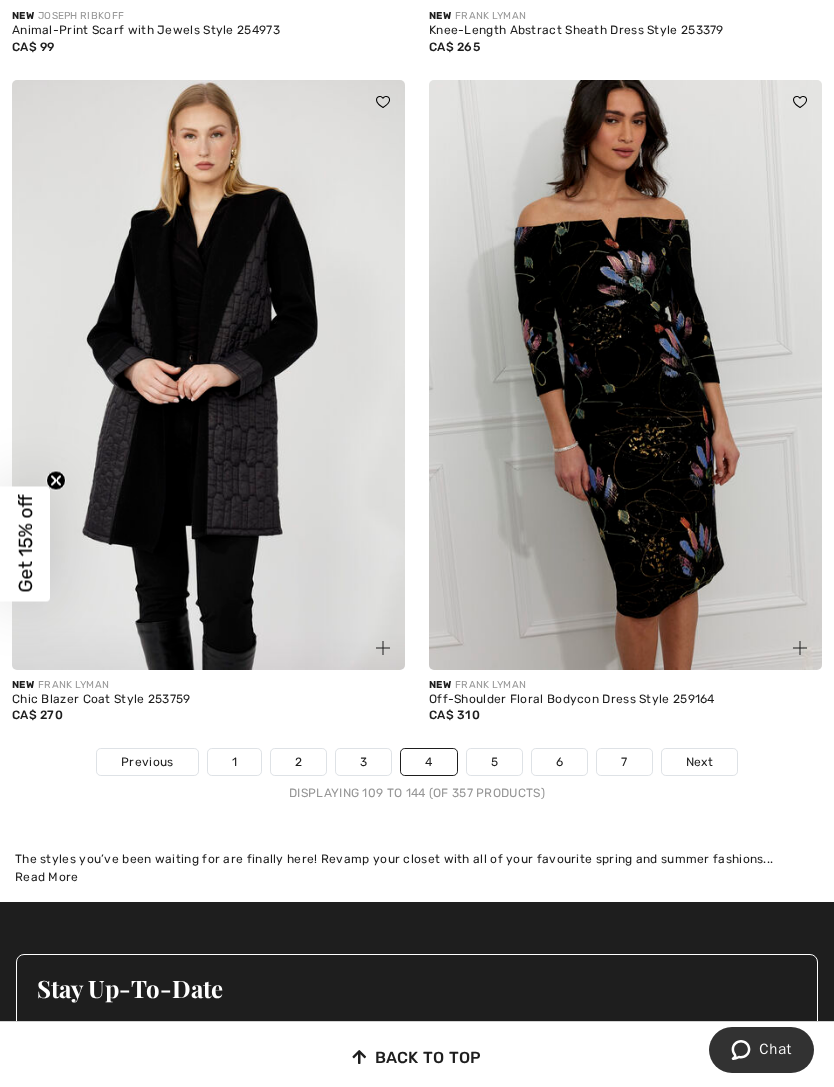 click on "Next" at bounding box center [699, 762] 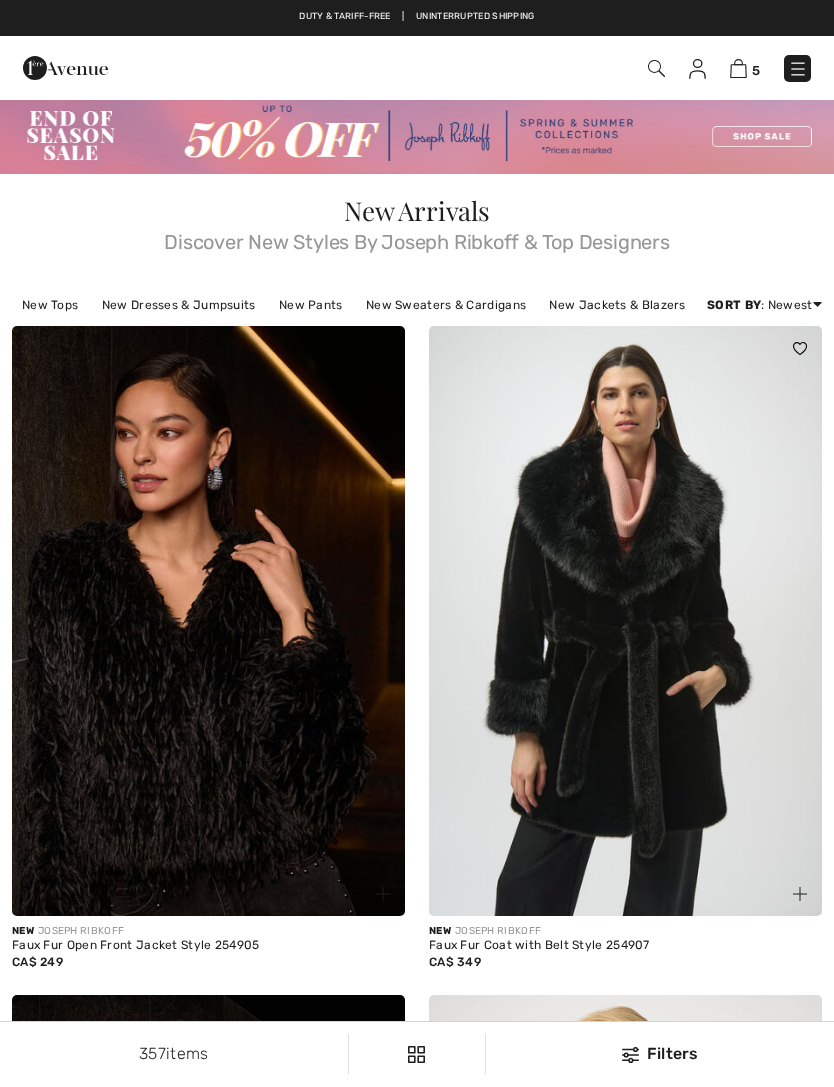 scroll, scrollTop: 0, scrollLeft: 0, axis: both 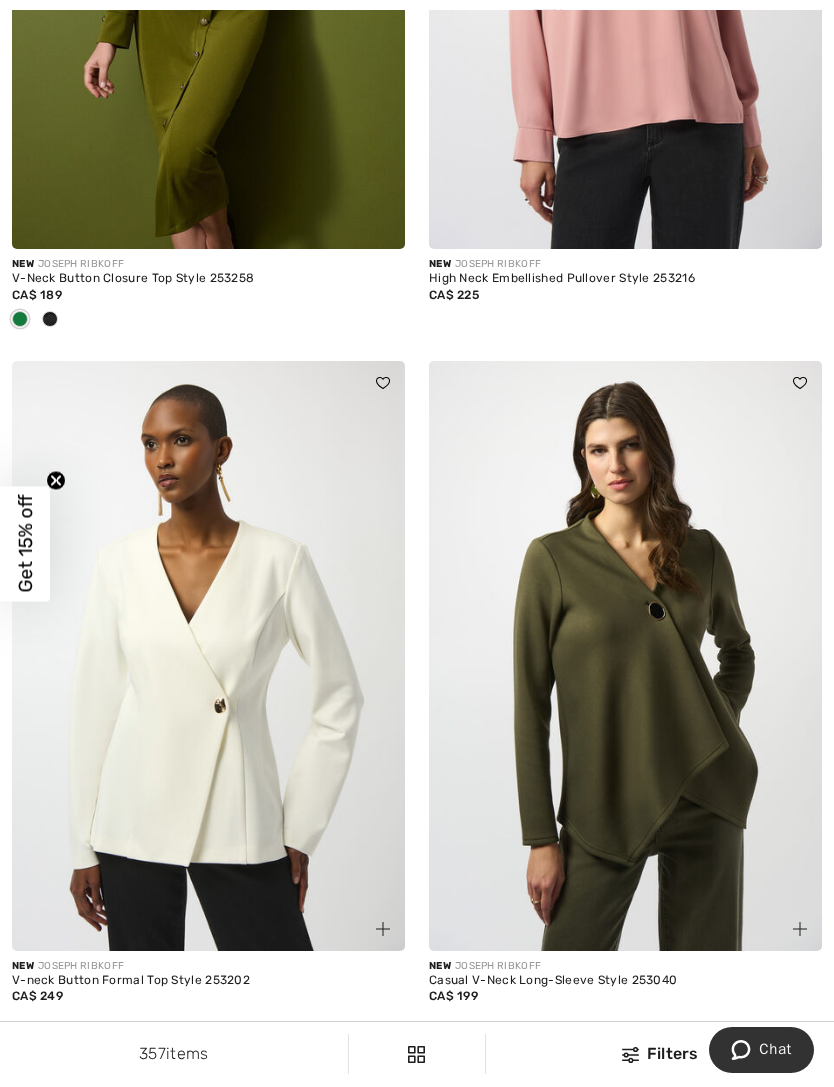 click at bounding box center [208, 656] 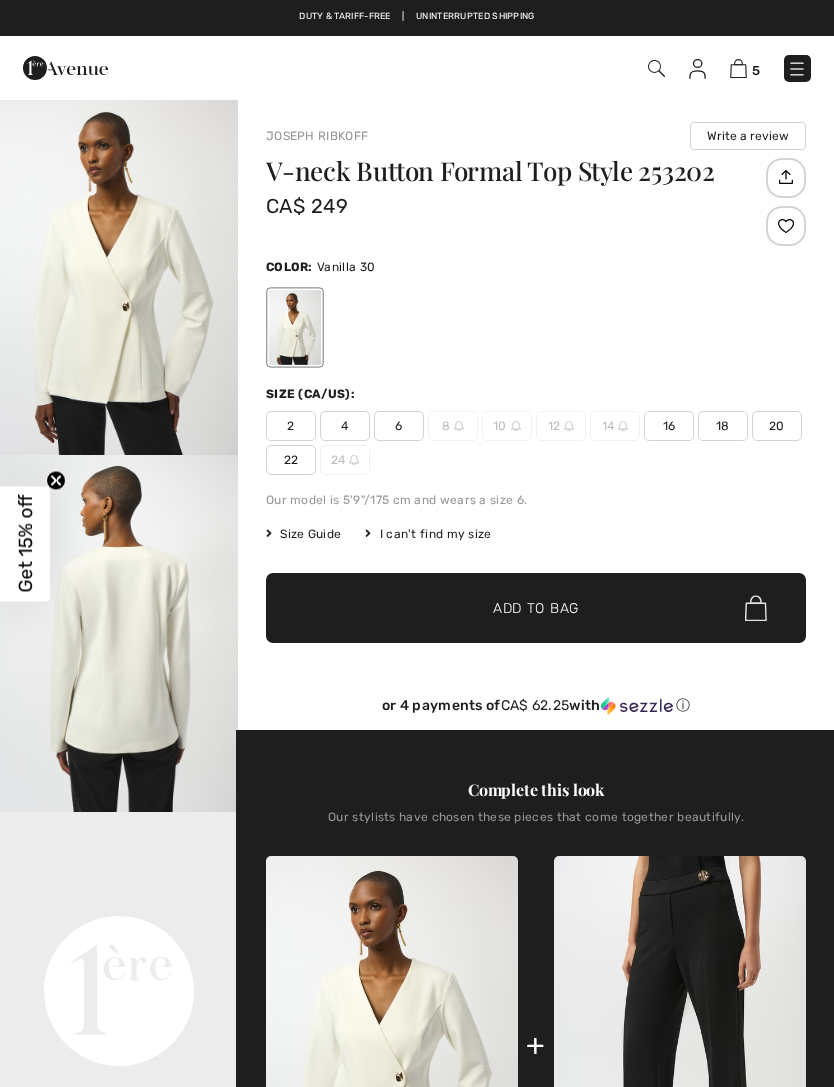 scroll, scrollTop: 0, scrollLeft: 0, axis: both 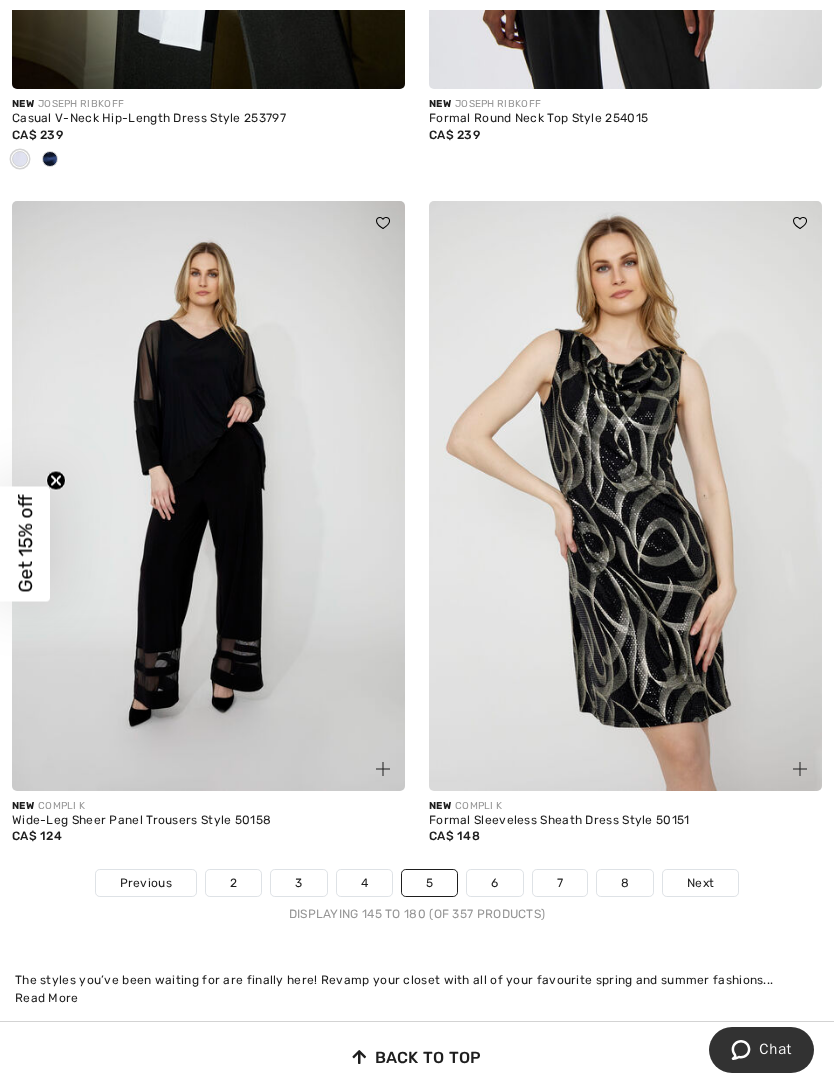 click on "Next" at bounding box center [700, 883] 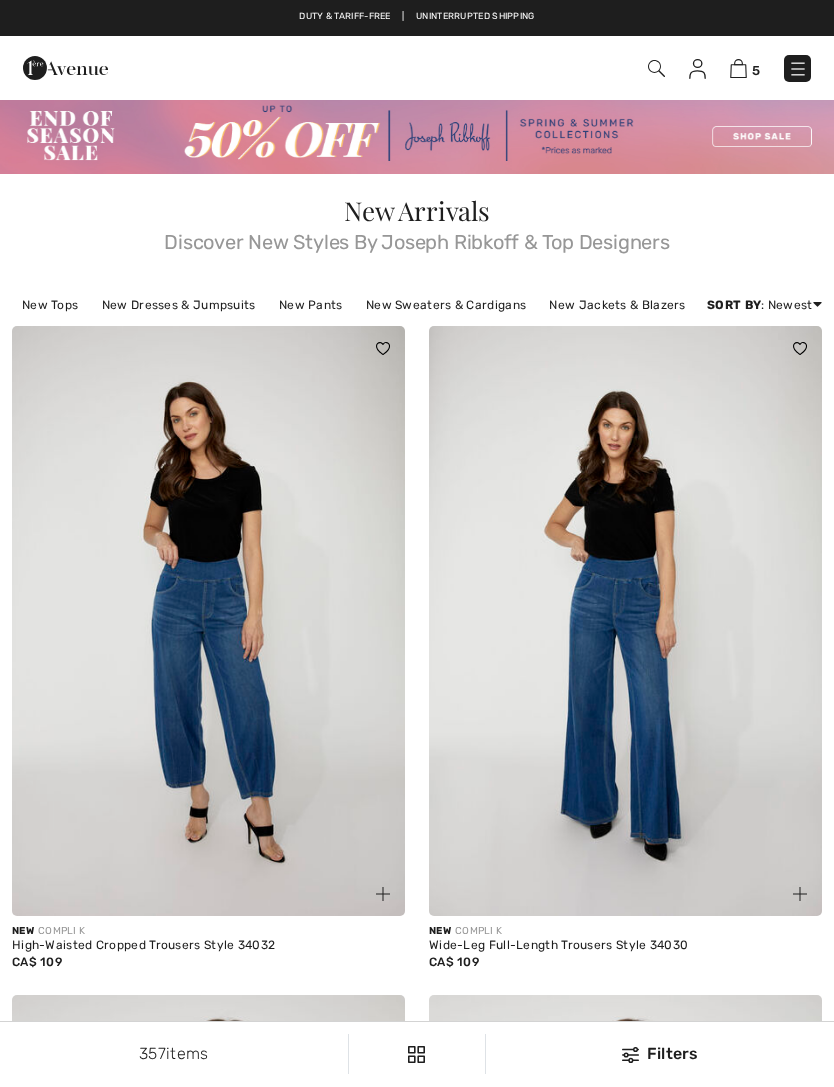 scroll, scrollTop: 0, scrollLeft: 0, axis: both 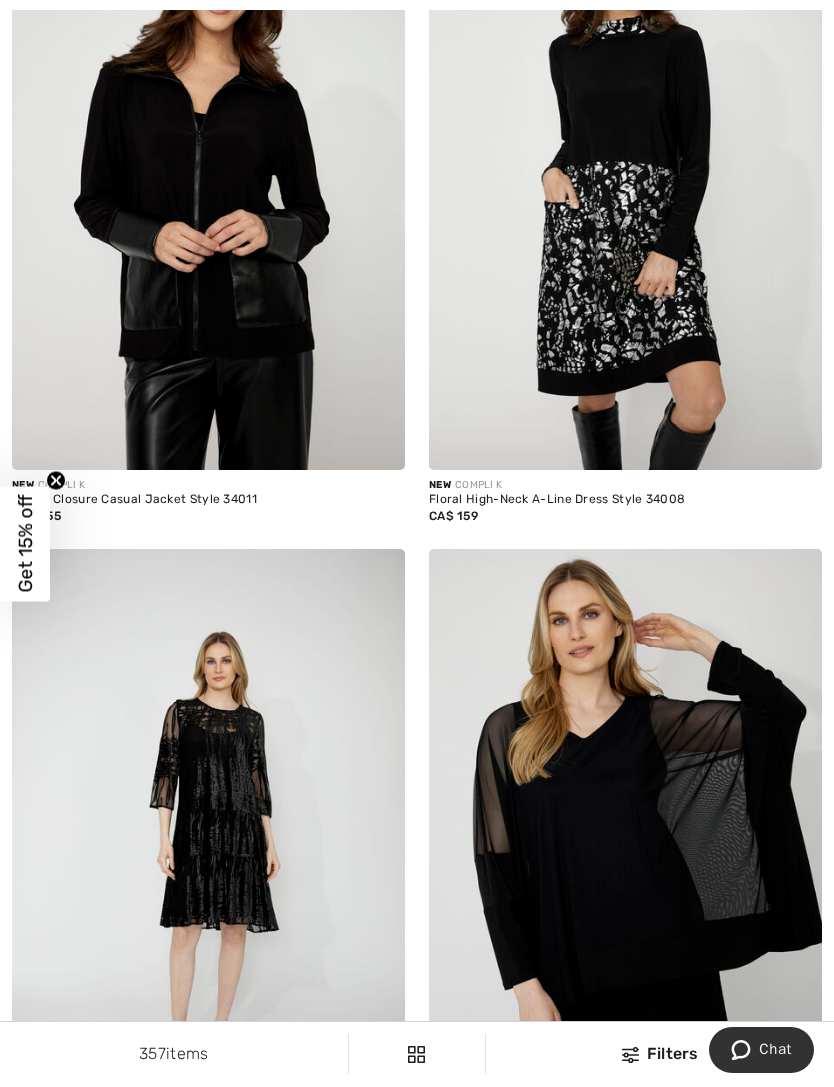 click at bounding box center [208, 176] 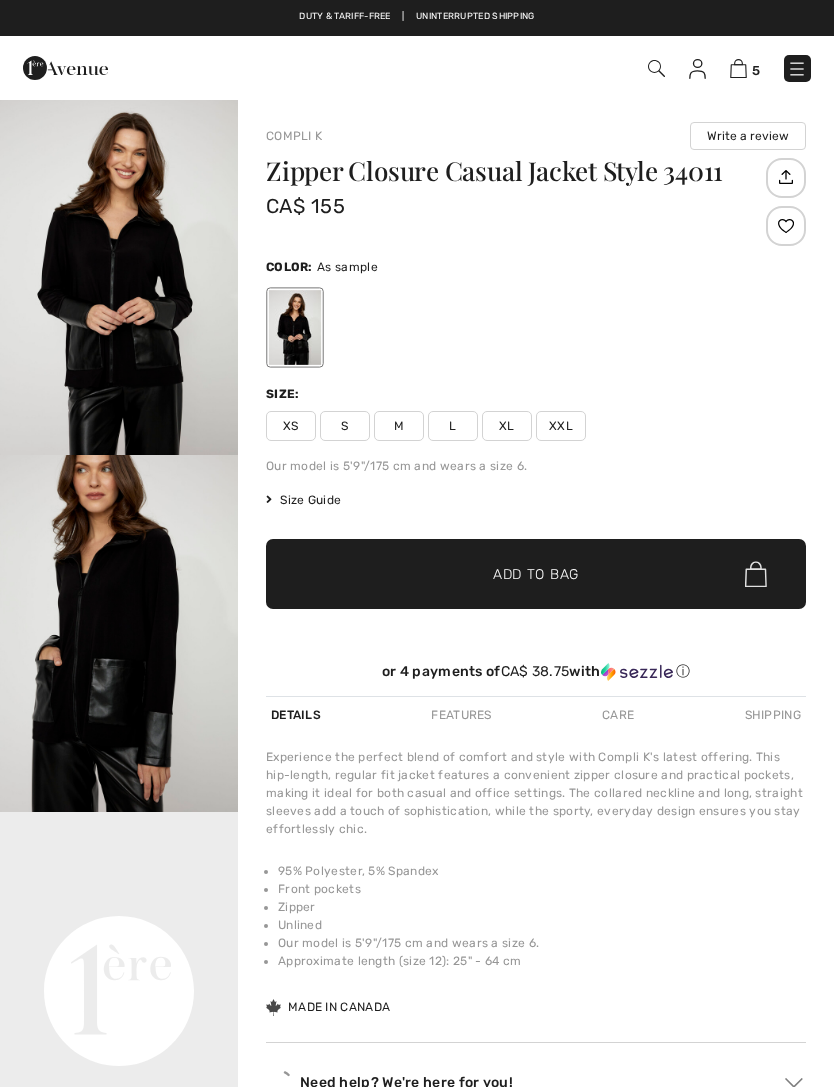 scroll, scrollTop: 0, scrollLeft: 0, axis: both 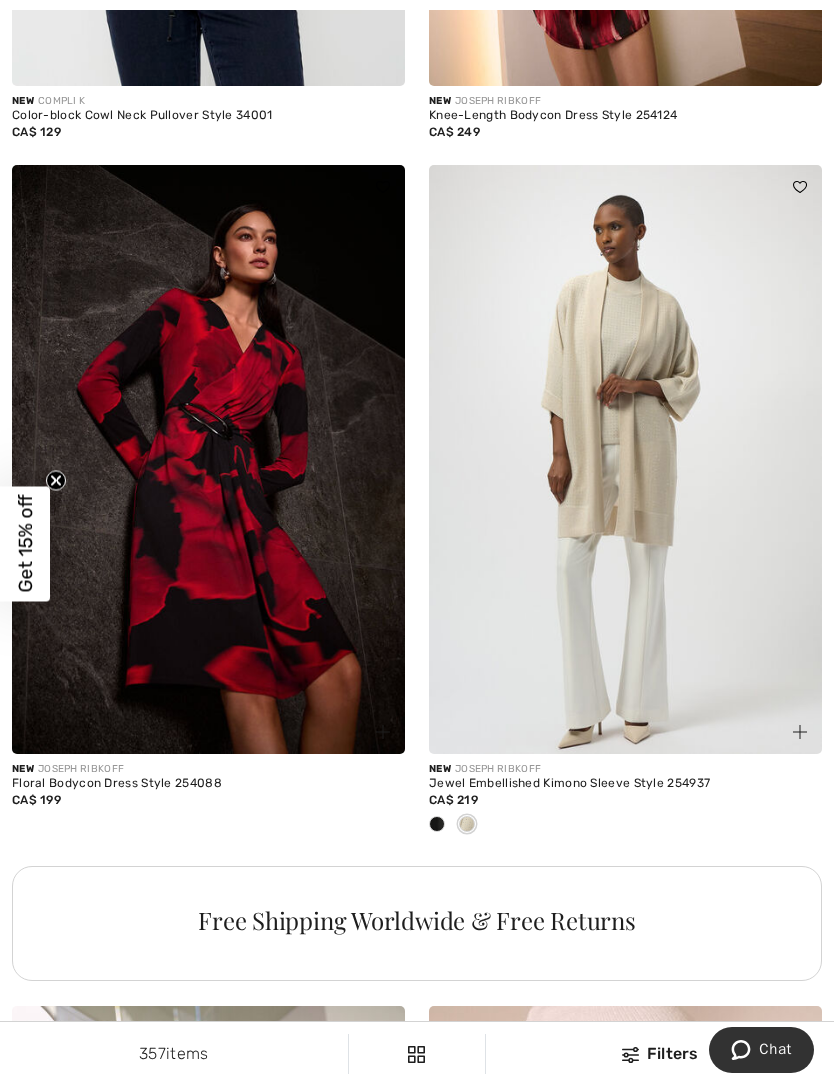 click at bounding box center [437, 824] 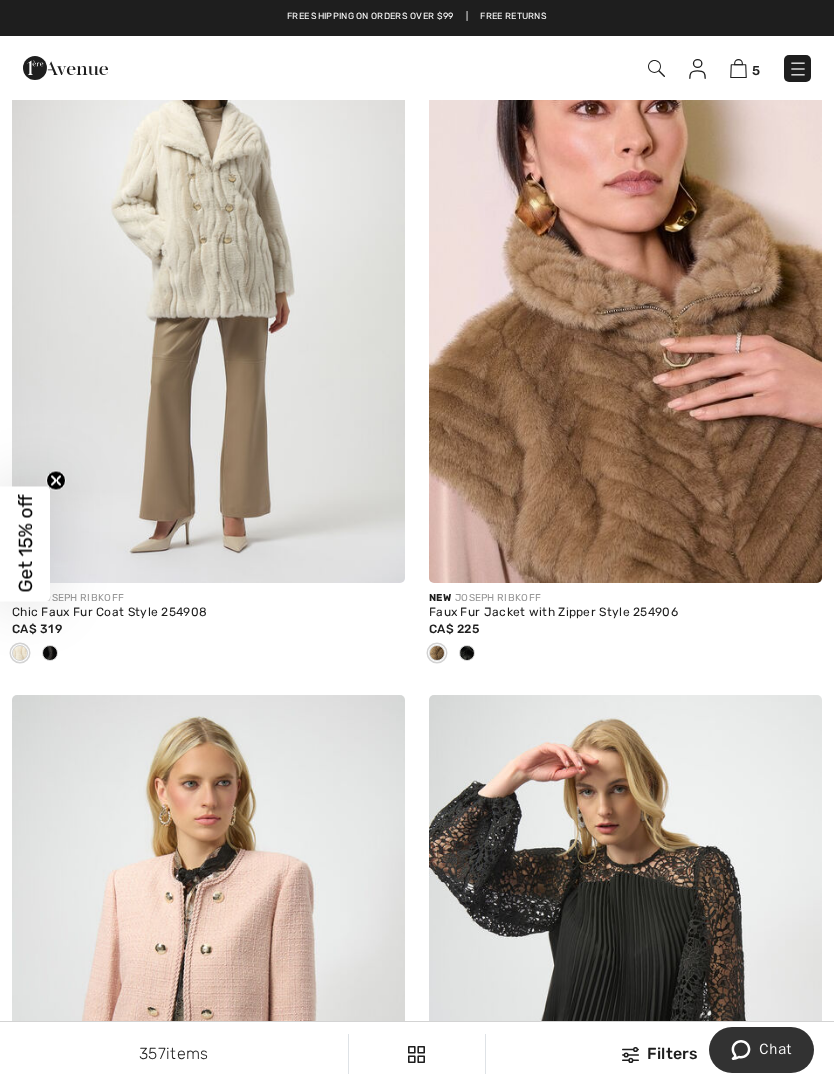 scroll, scrollTop: 10848, scrollLeft: 0, axis: vertical 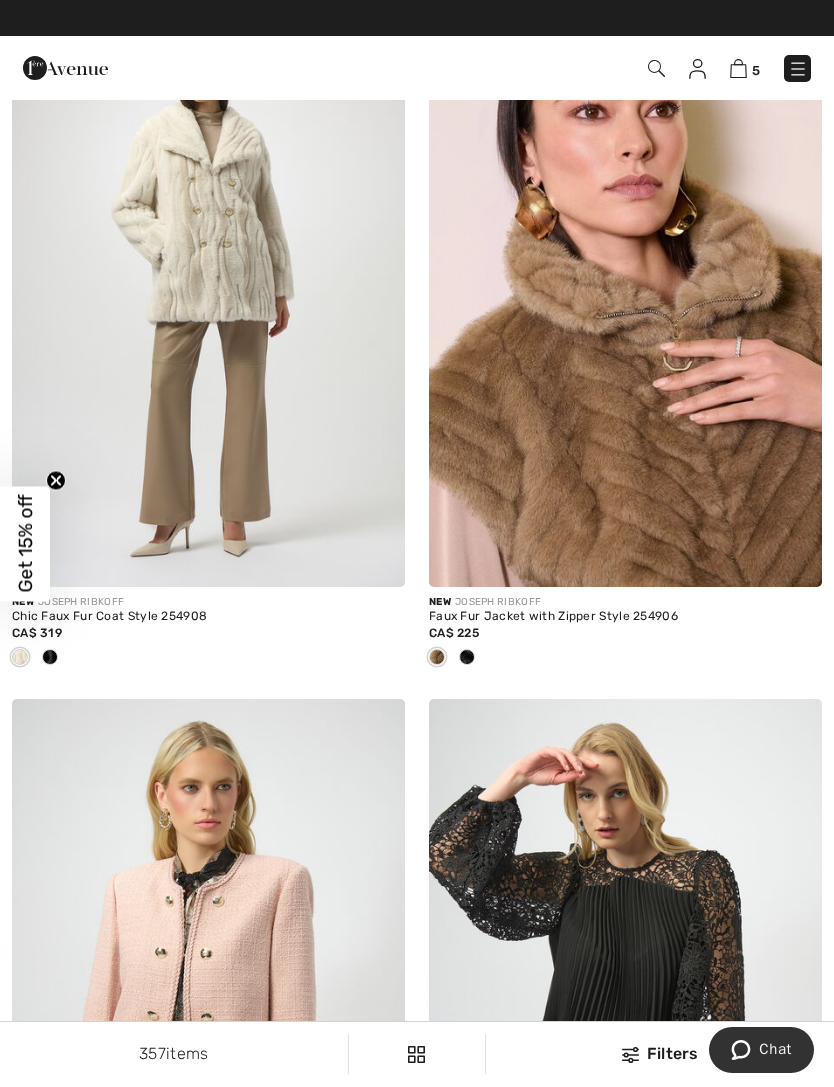 click at bounding box center [625, 293] 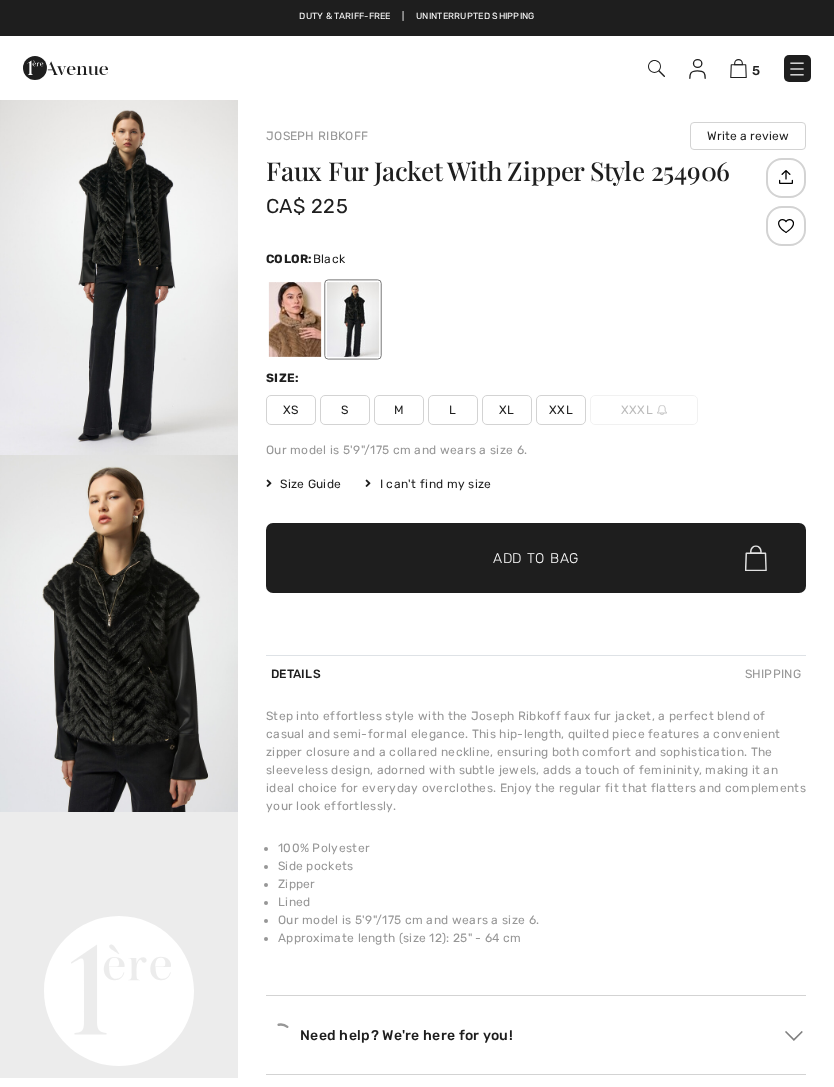 scroll, scrollTop: 0, scrollLeft: 0, axis: both 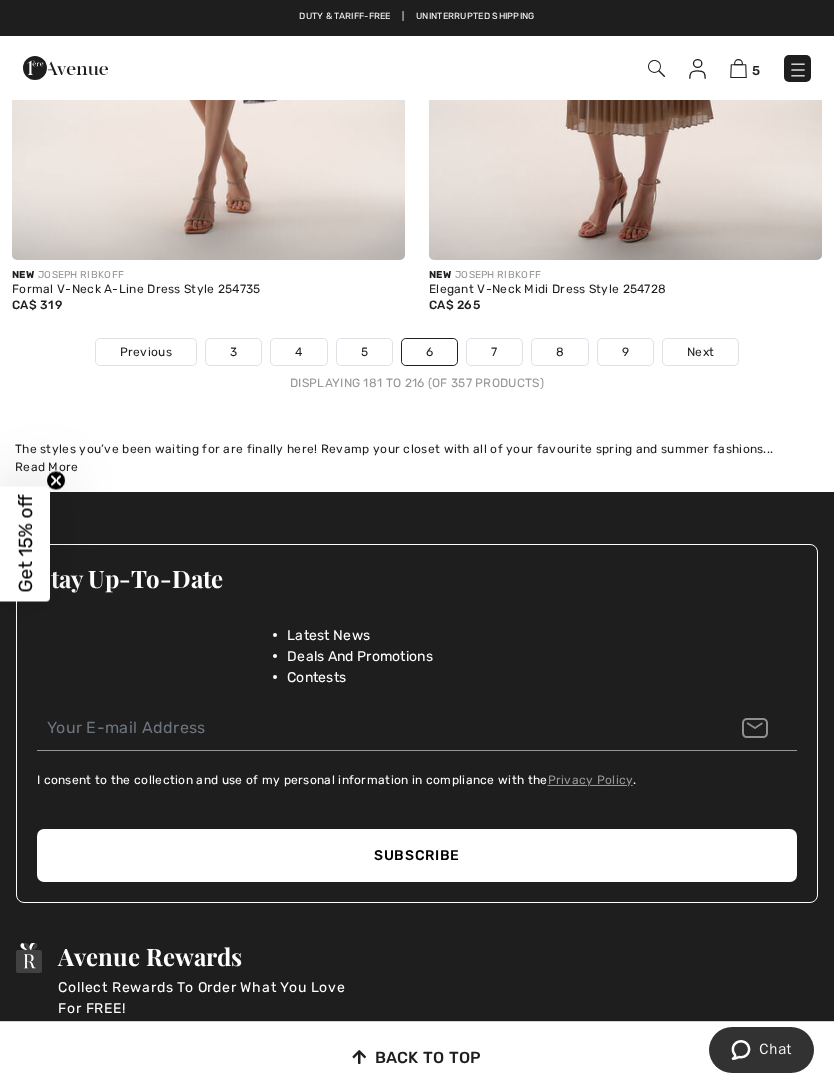 click on "Next" at bounding box center (700, 352) 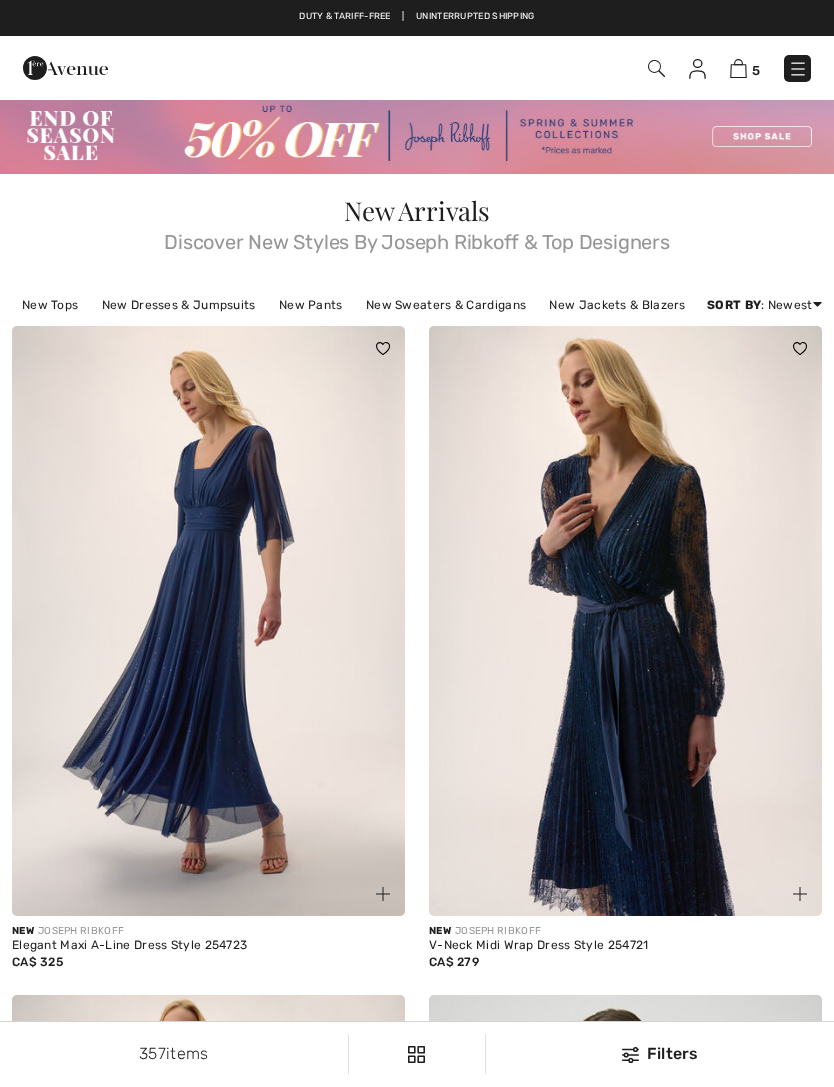 scroll, scrollTop: 0, scrollLeft: 0, axis: both 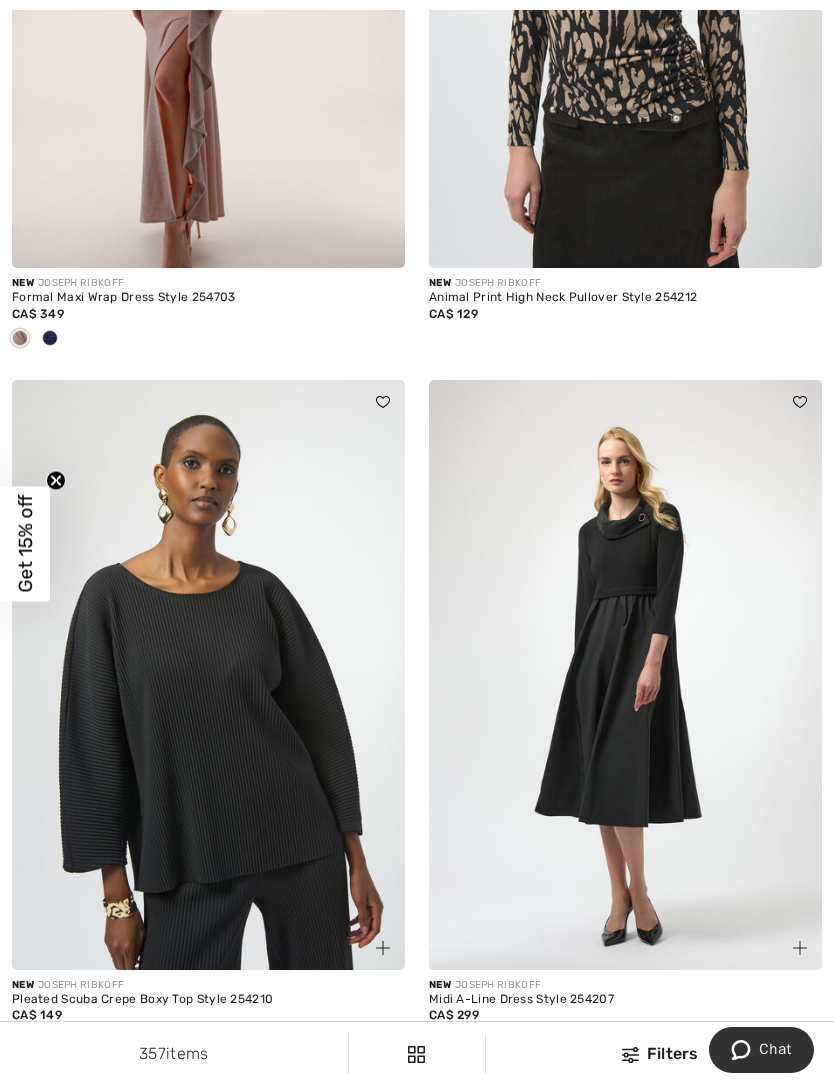 click at bounding box center (50, 1039) 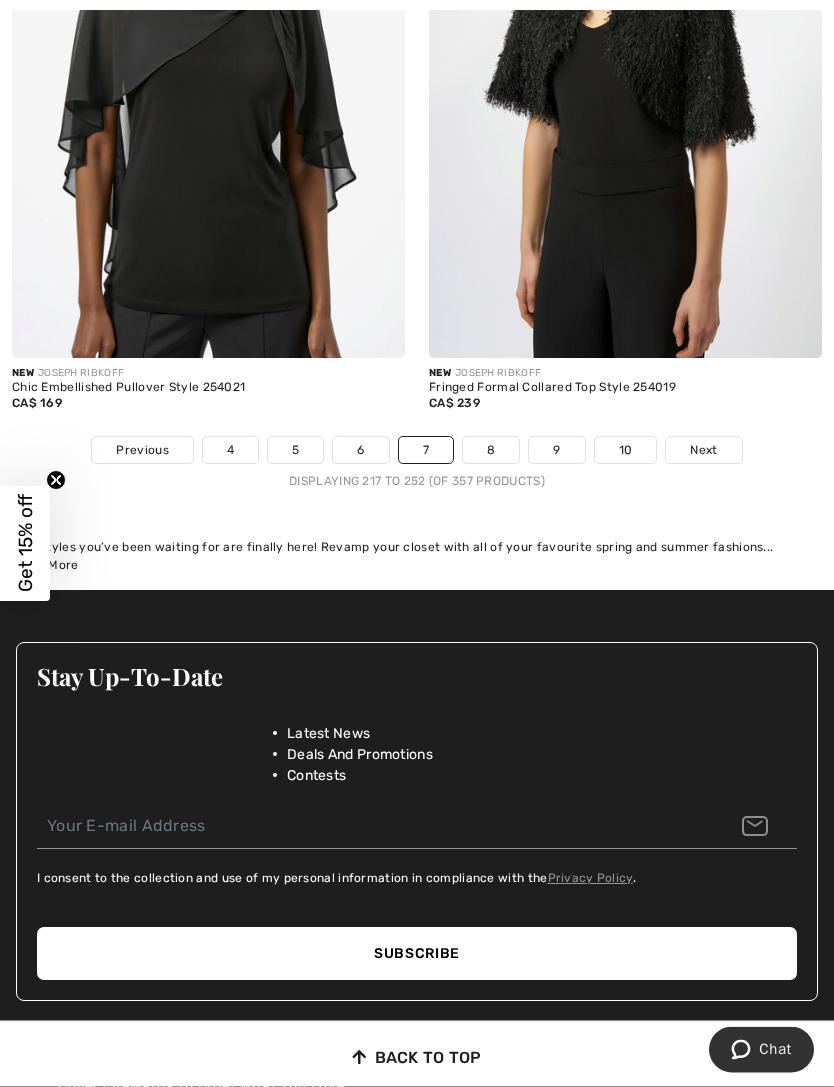 scroll, scrollTop: 12348, scrollLeft: 0, axis: vertical 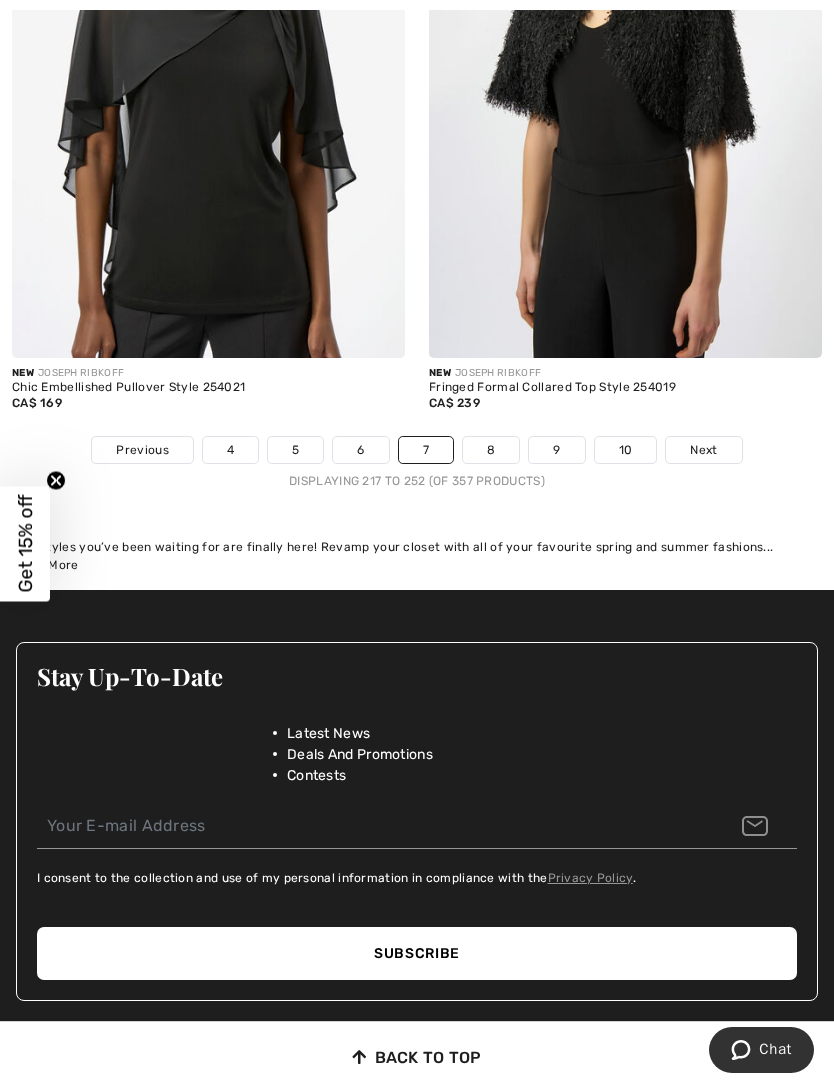 click on "Next" at bounding box center (703, 450) 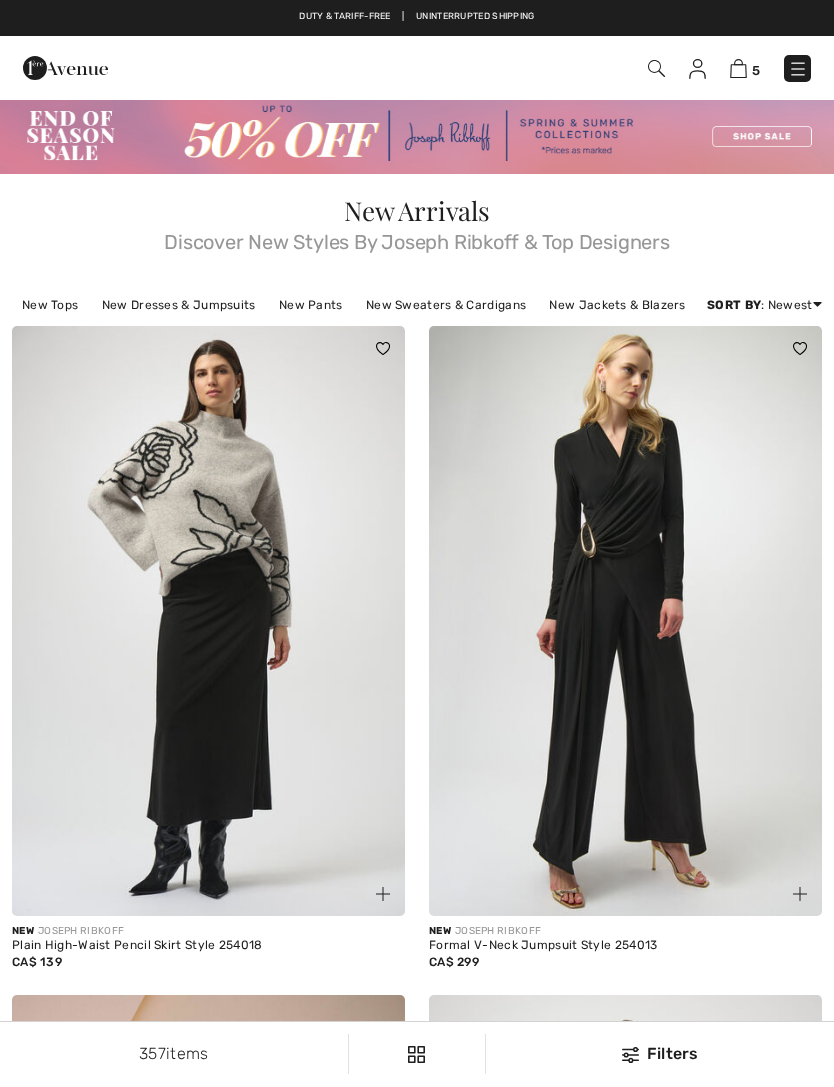 scroll, scrollTop: 0, scrollLeft: 0, axis: both 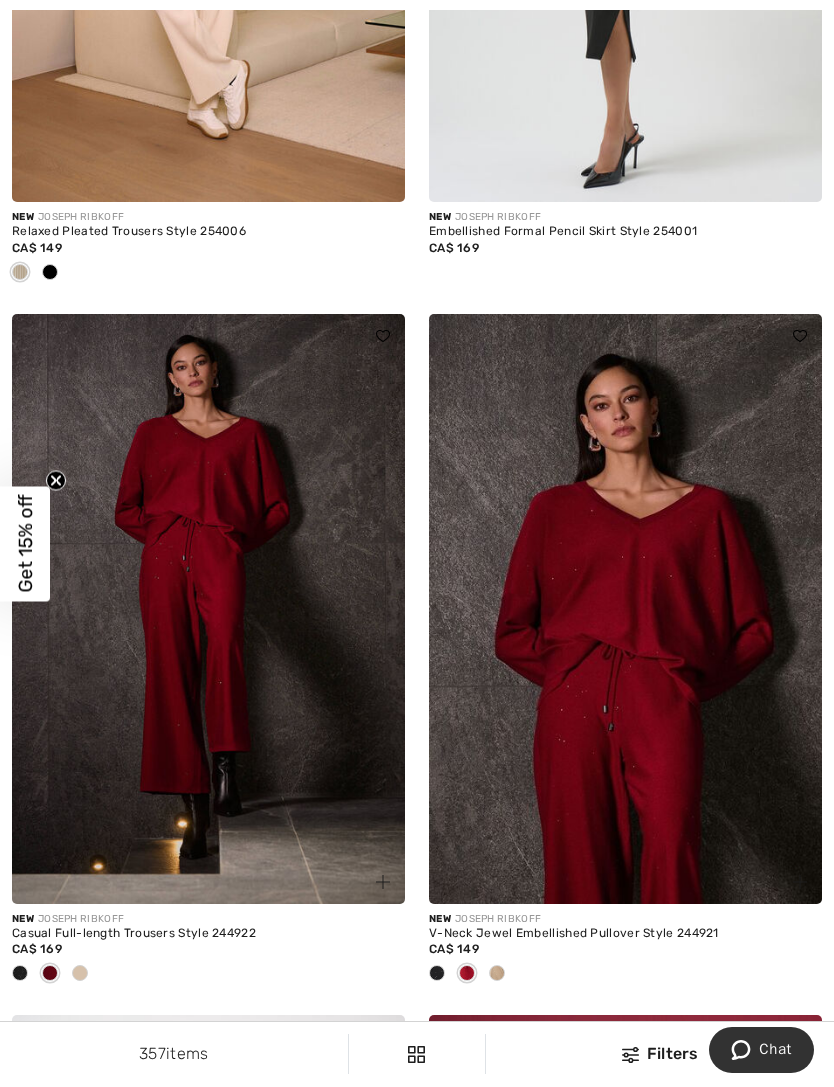 click at bounding box center (208, 609) 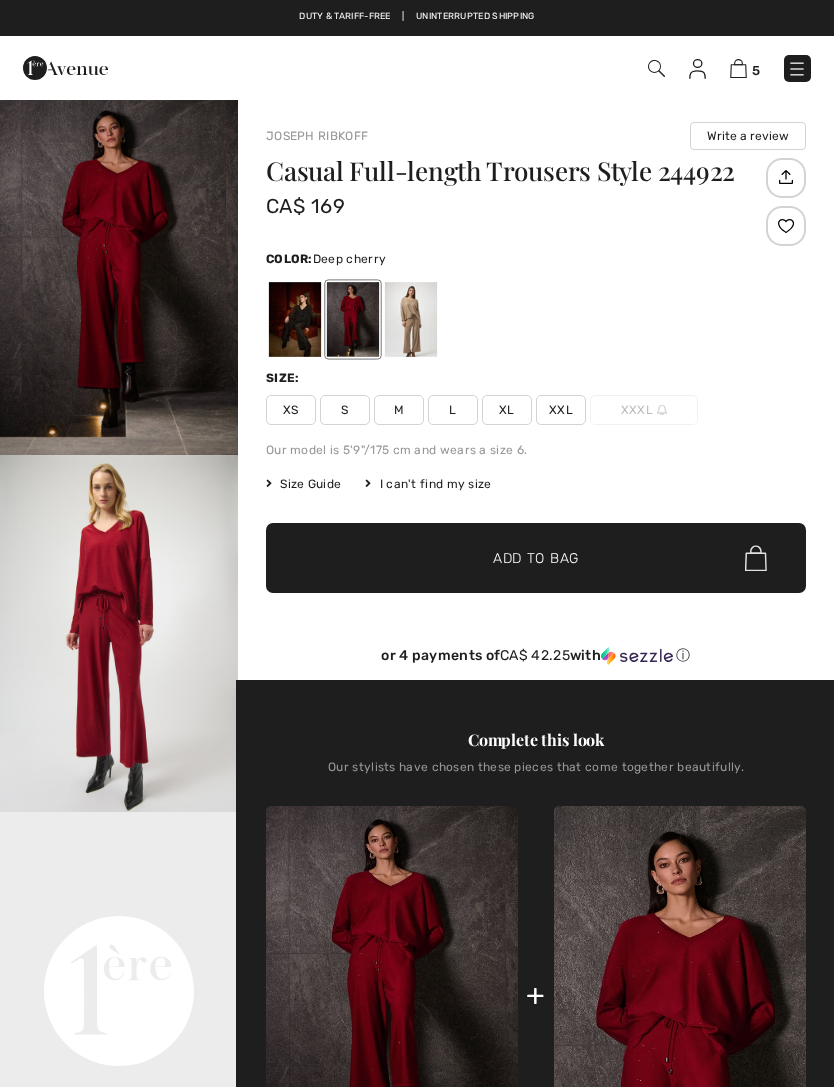 checkbox on "true" 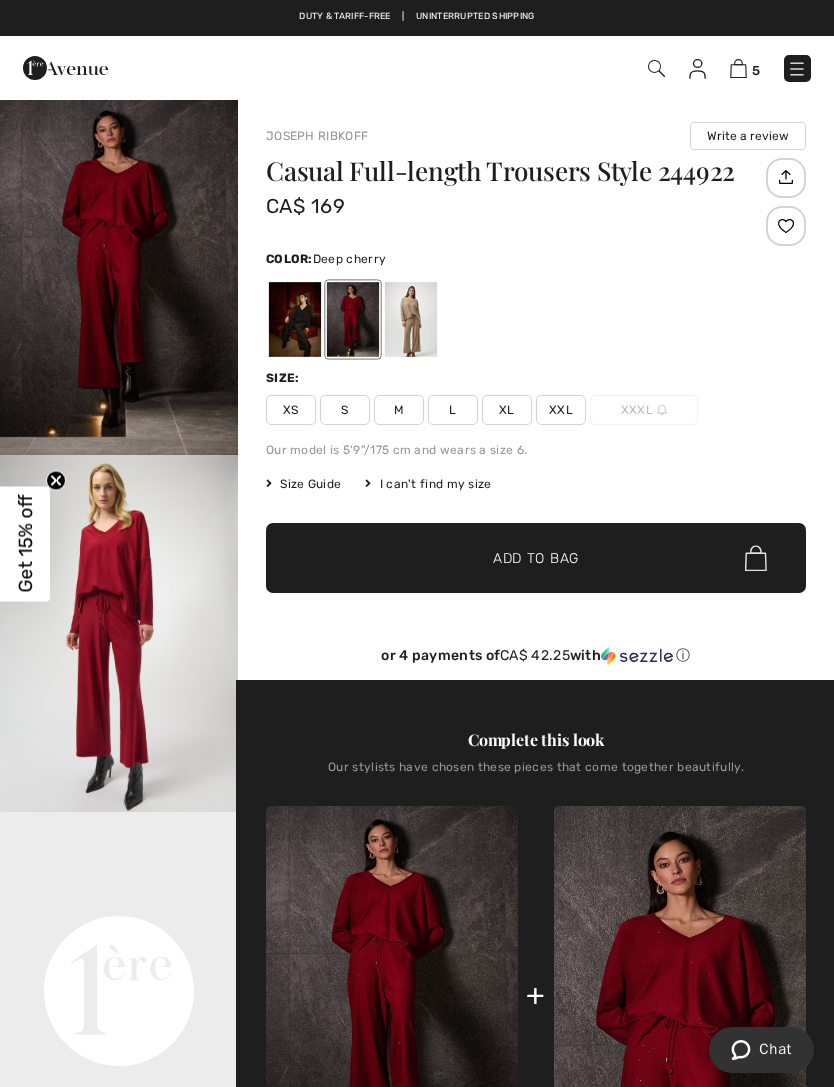 scroll, scrollTop: 0, scrollLeft: 0, axis: both 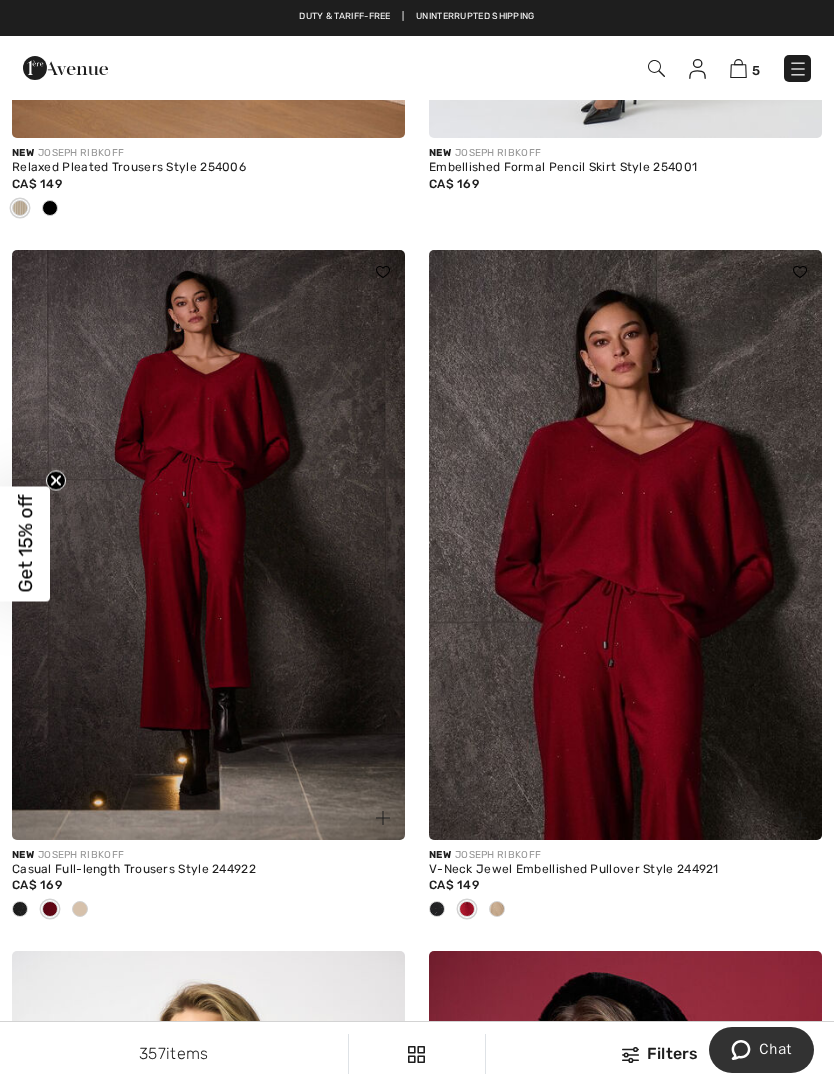 click at bounding box center (625, 545) 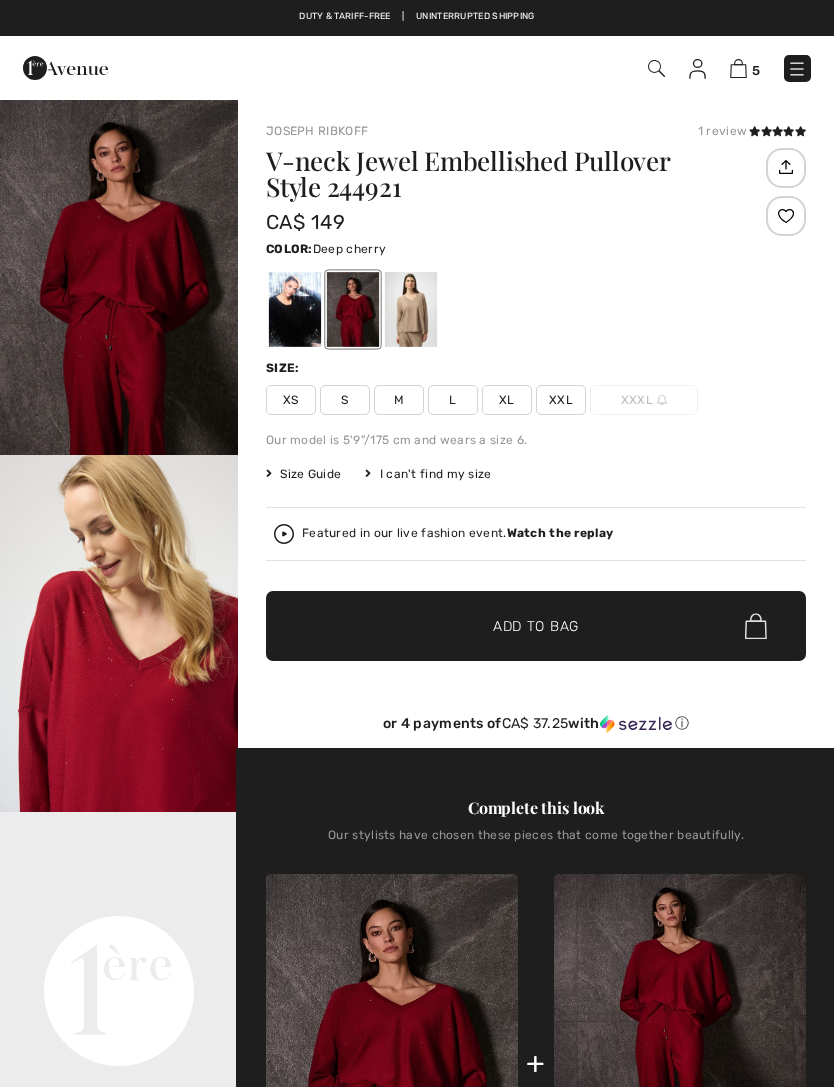 scroll, scrollTop: 0, scrollLeft: 0, axis: both 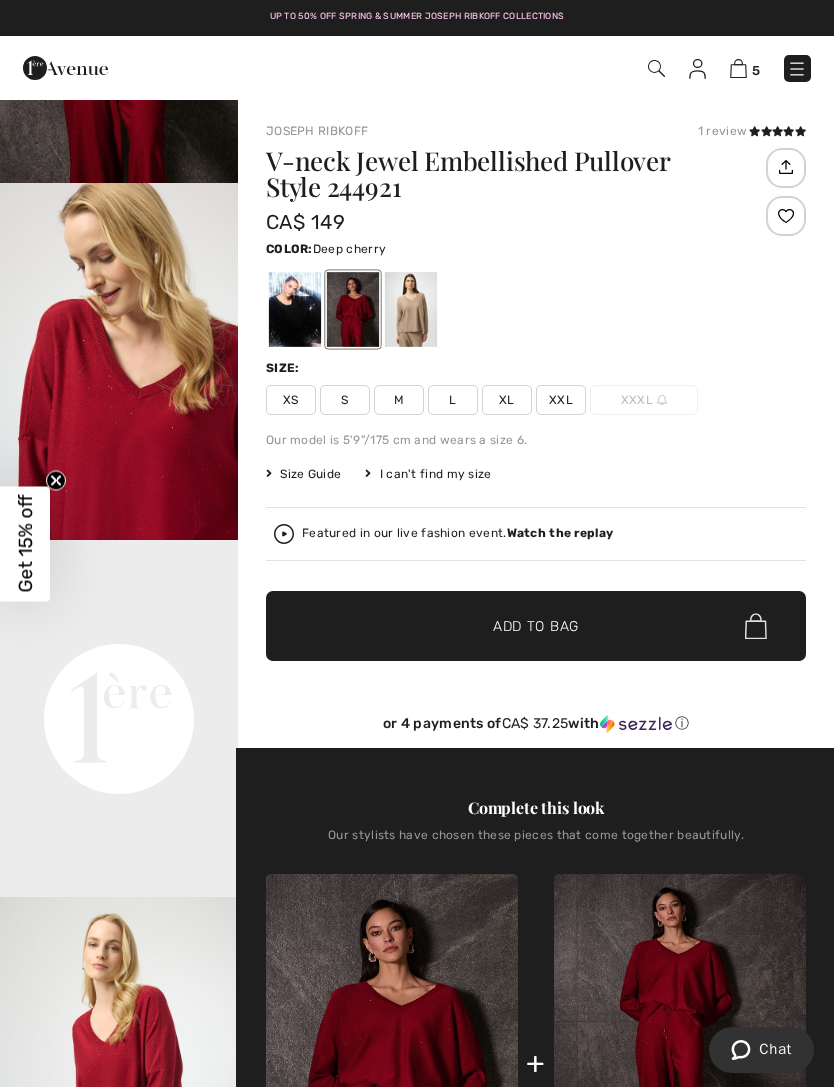 click at bounding box center (295, 309) 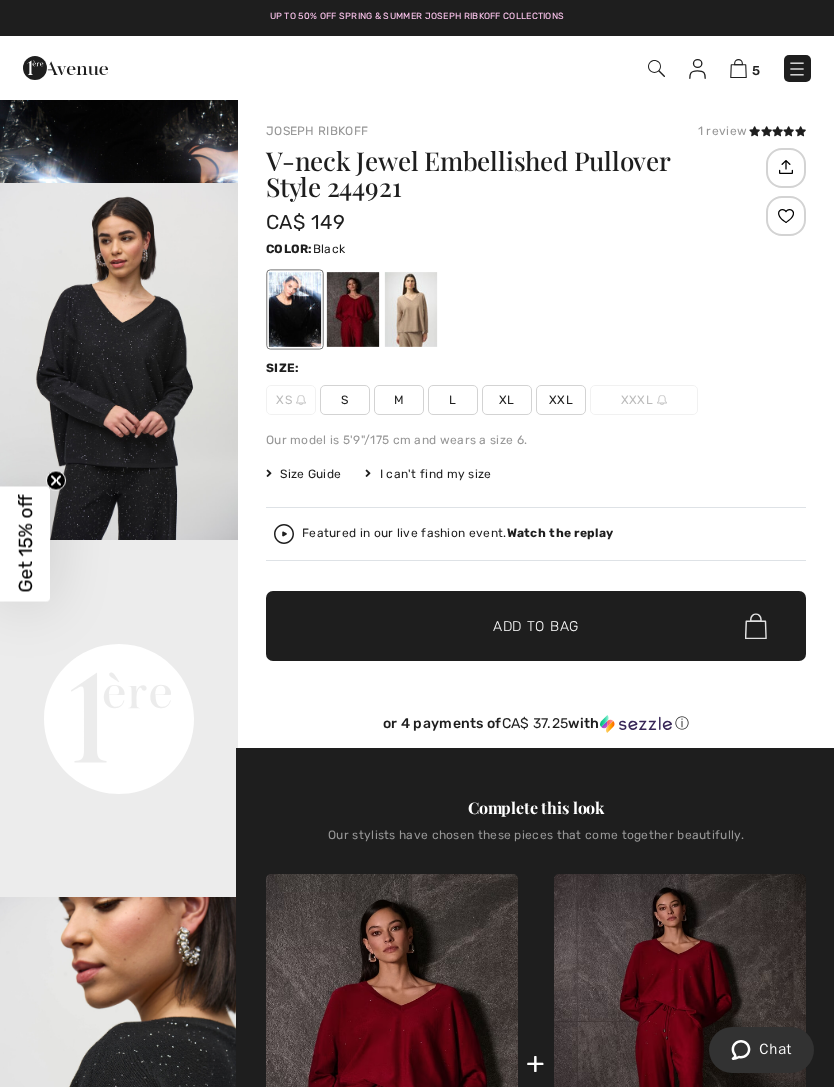 scroll, scrollTop: 0, scrollLeft: 0, axis: both 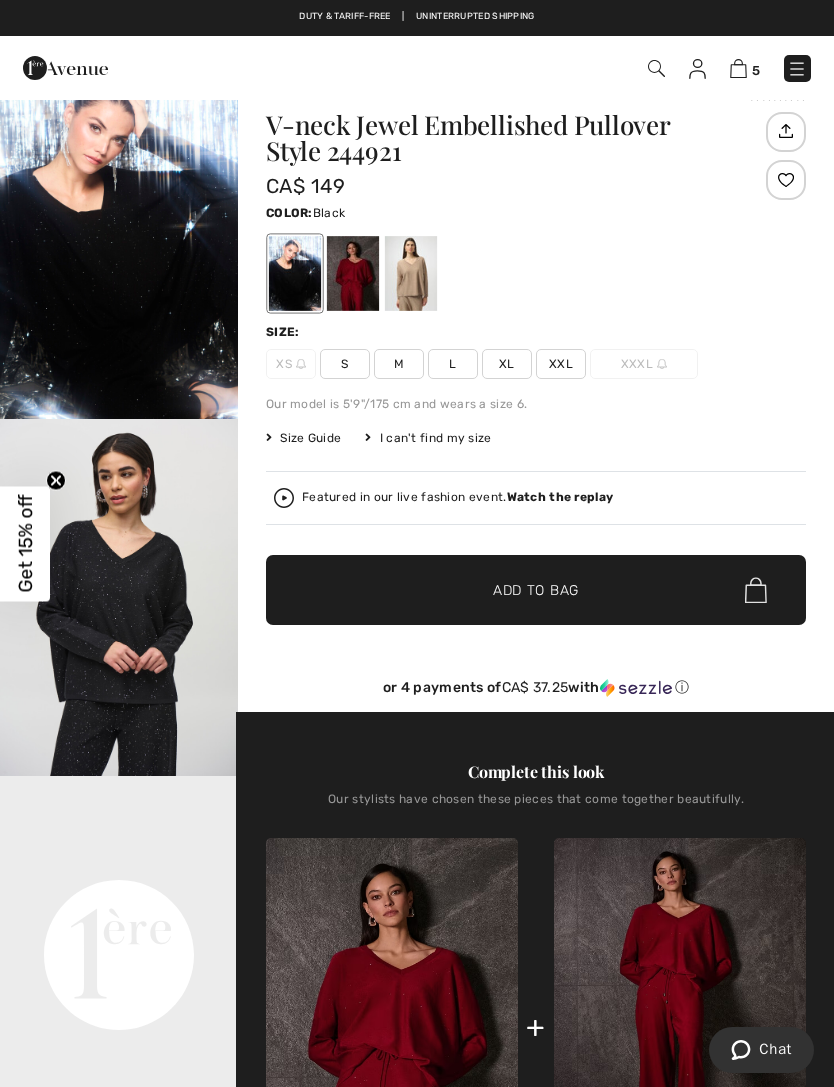 click on "Size Guide" at bounding box center [303, 438] 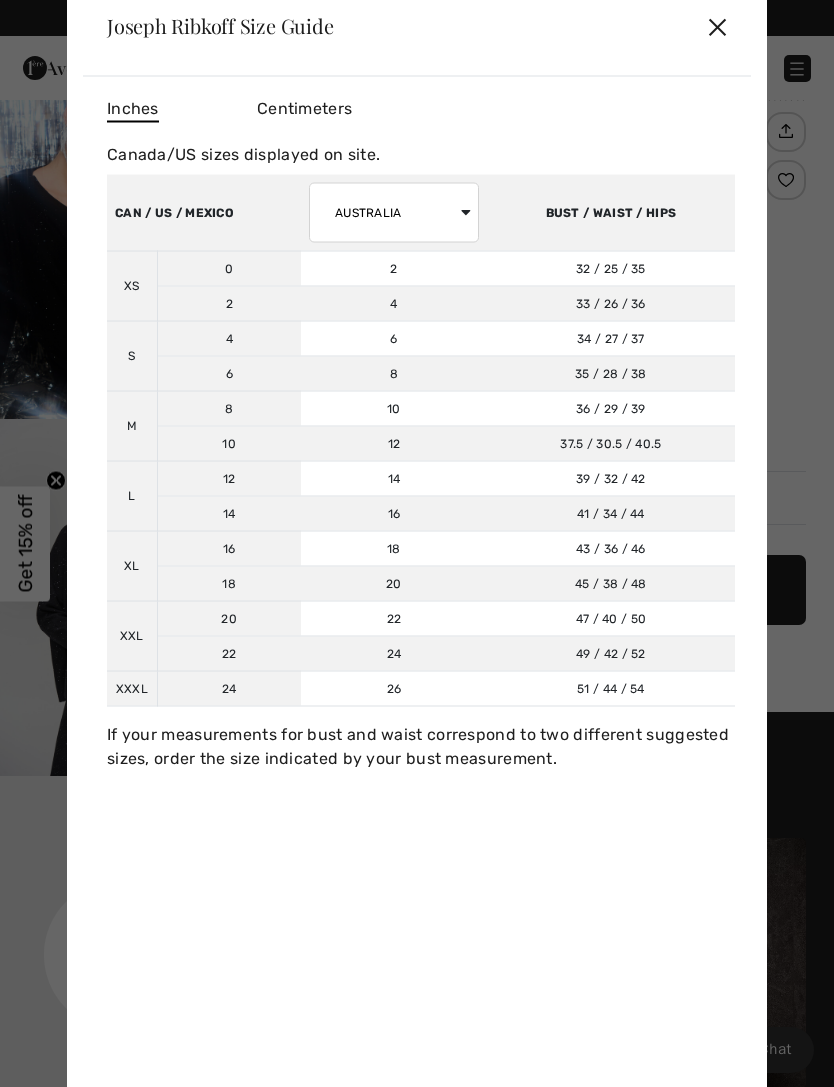 click on "✕" at bounding box center [717, 26] 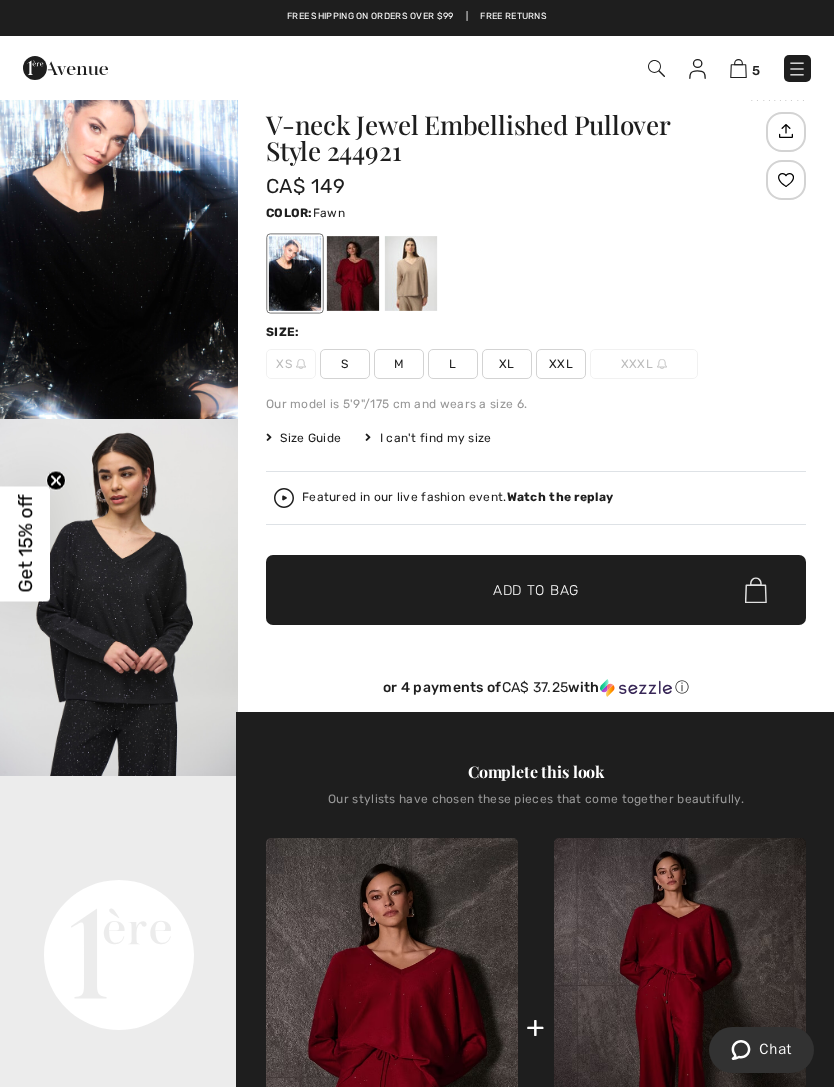 click at bounding box center [411, 273] 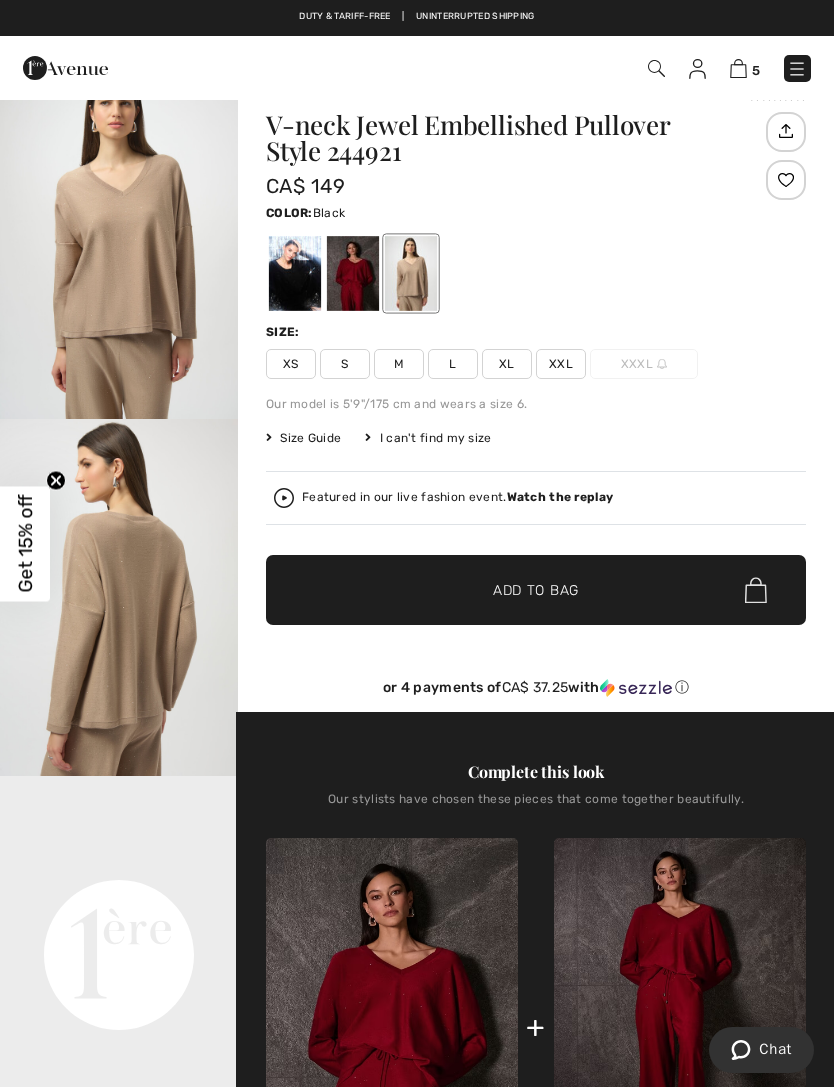 click at bounding box center [295, 273] 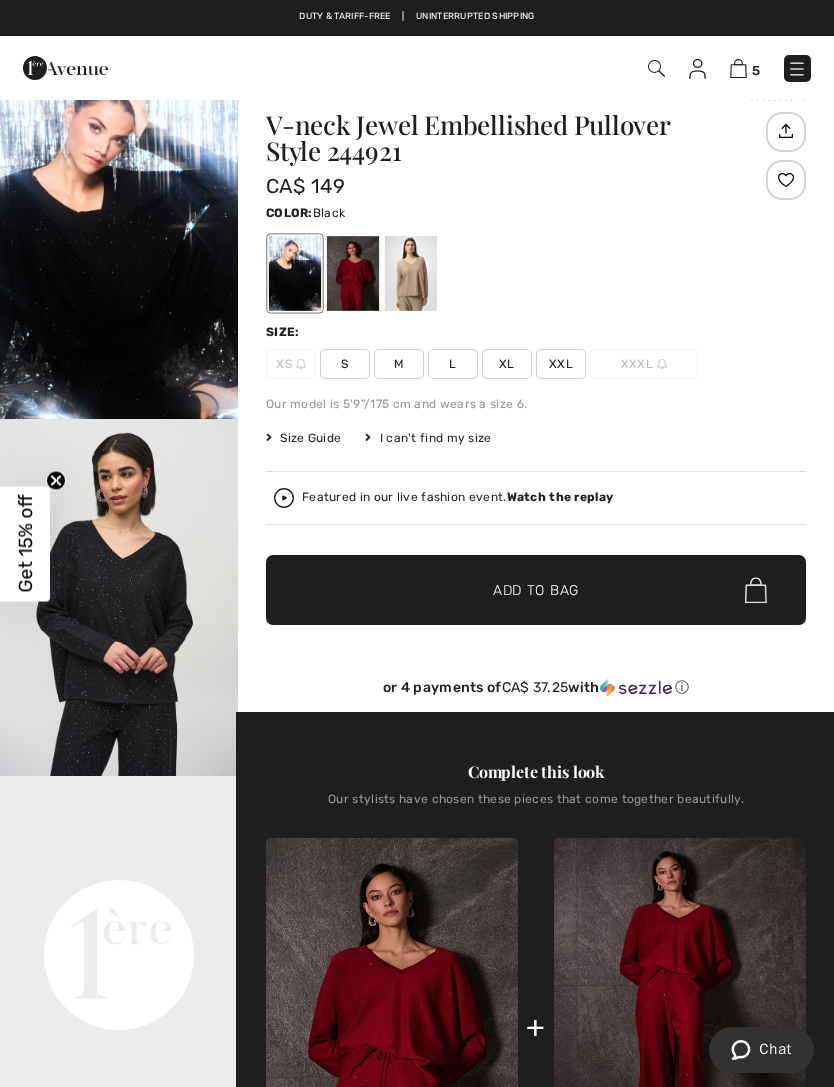 scroll, scrollTop: 0, scrollLeft: 0, axis: both 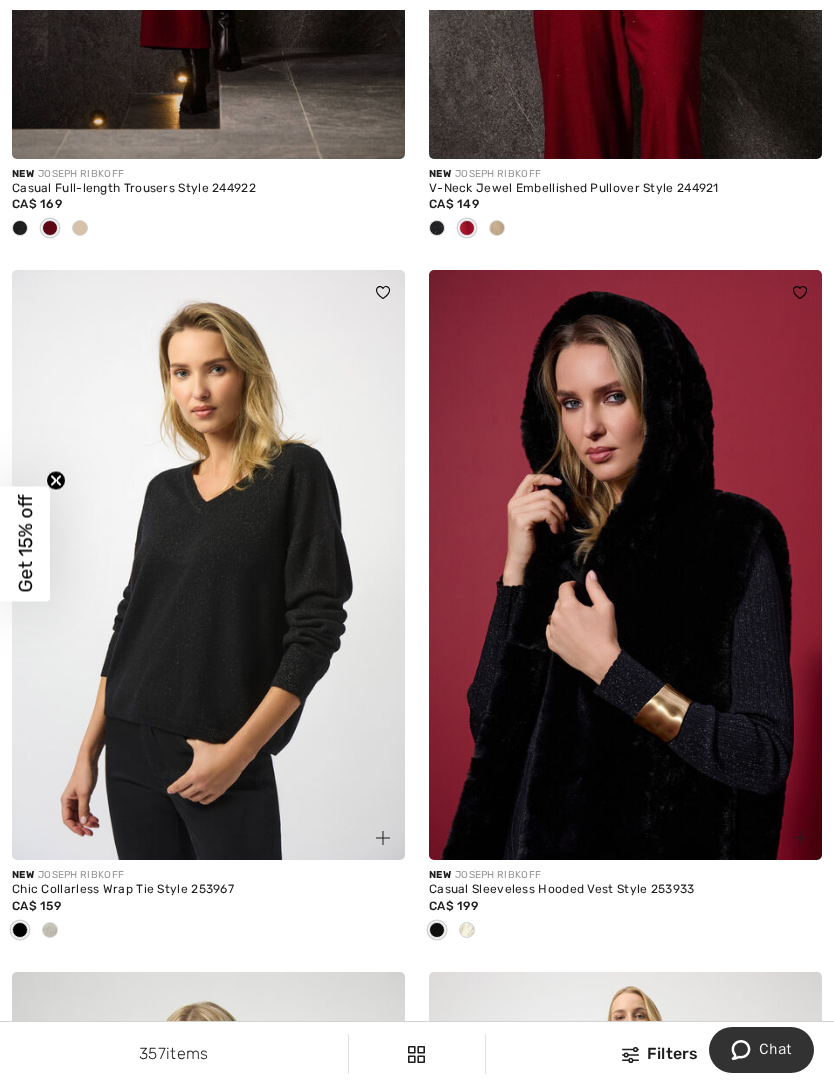 click at bounding box center [625, 565] 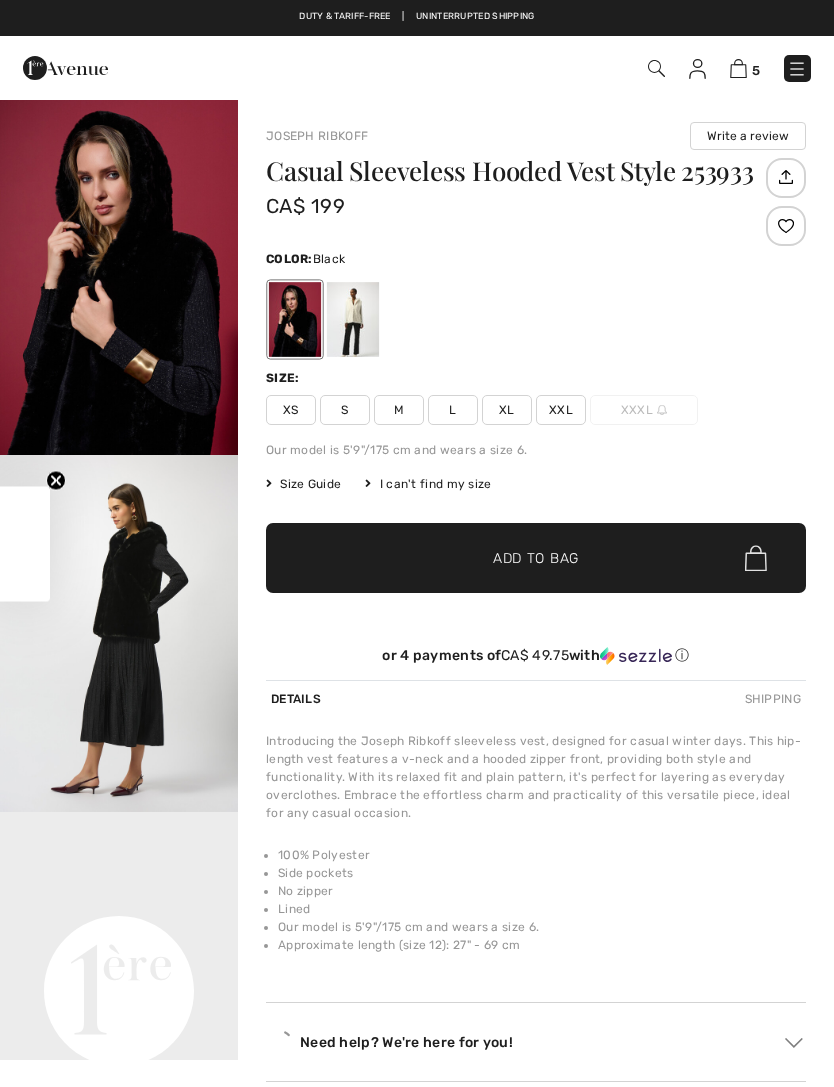 scroll, scrollTop: 0, scrollLeft: 0, axis: both 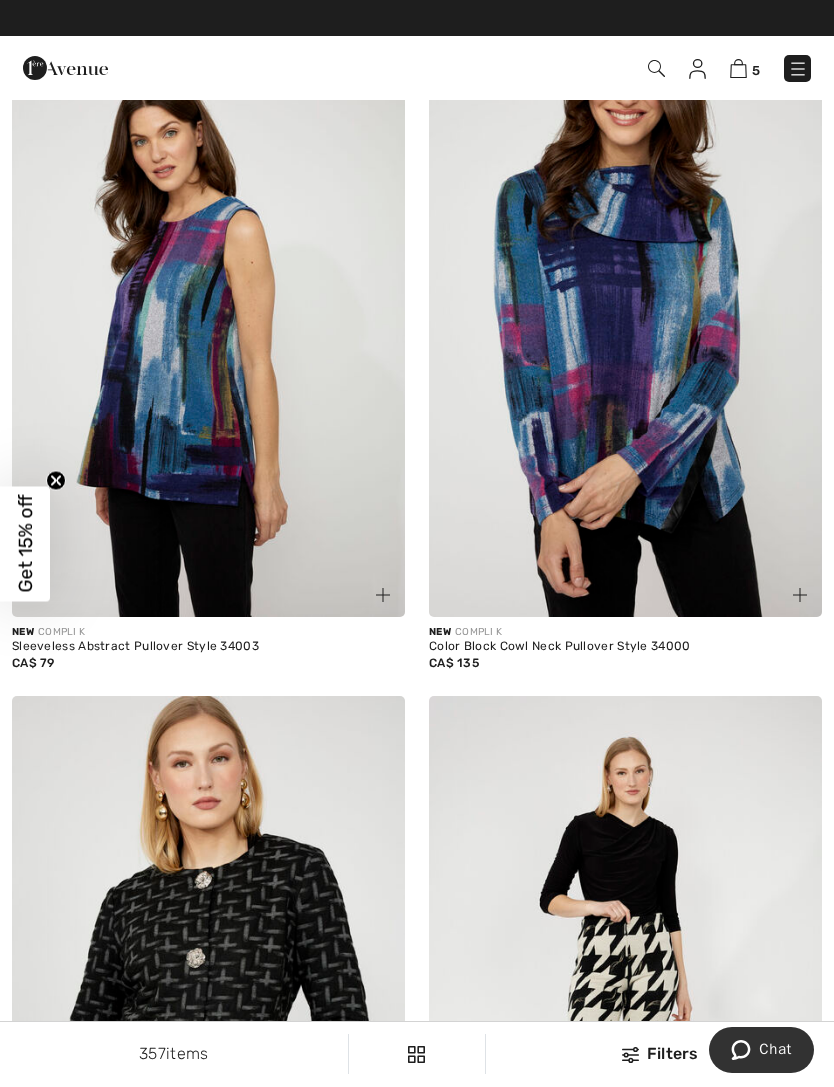 click at bounding box center (208, 323) 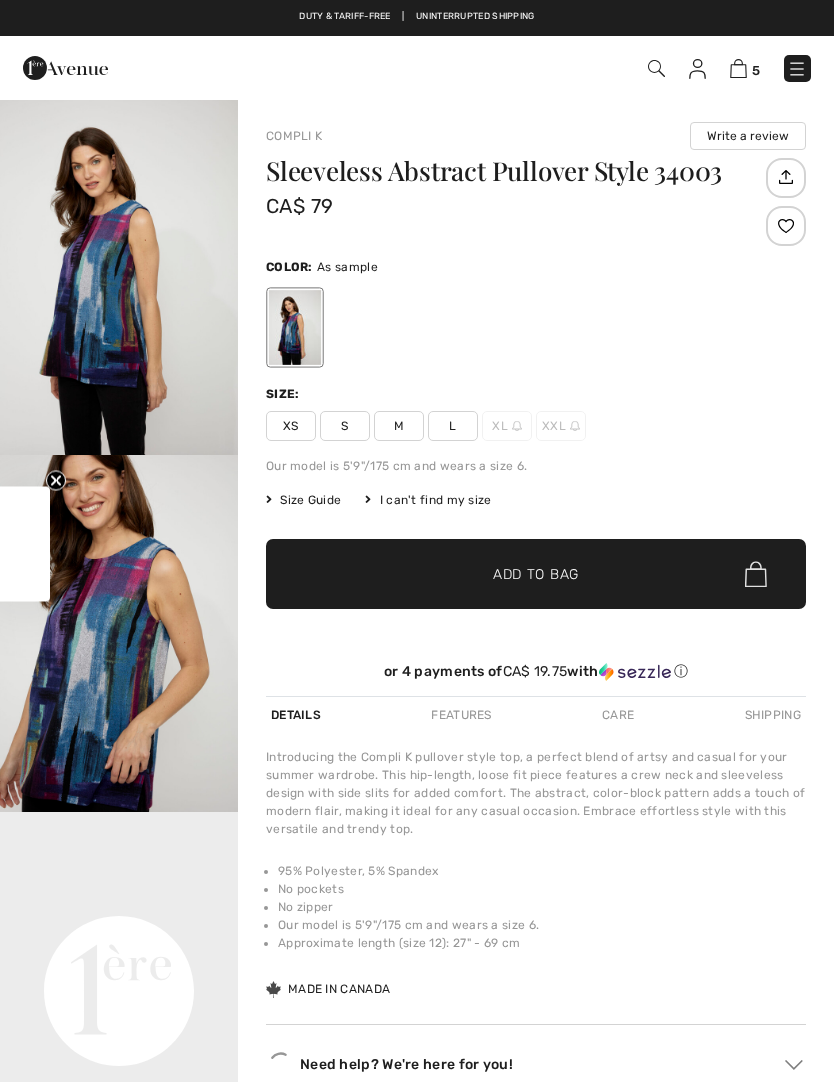 checkbox on "true" 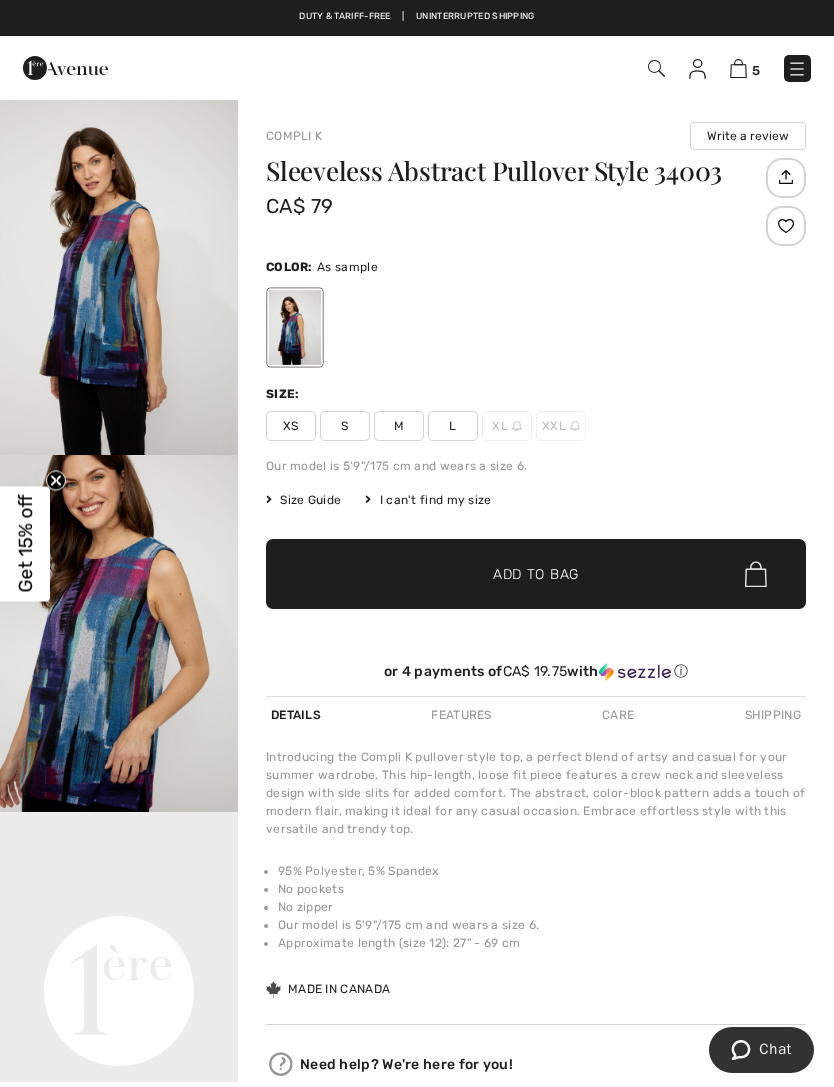 click on "L" at bounding box center (453, 426) 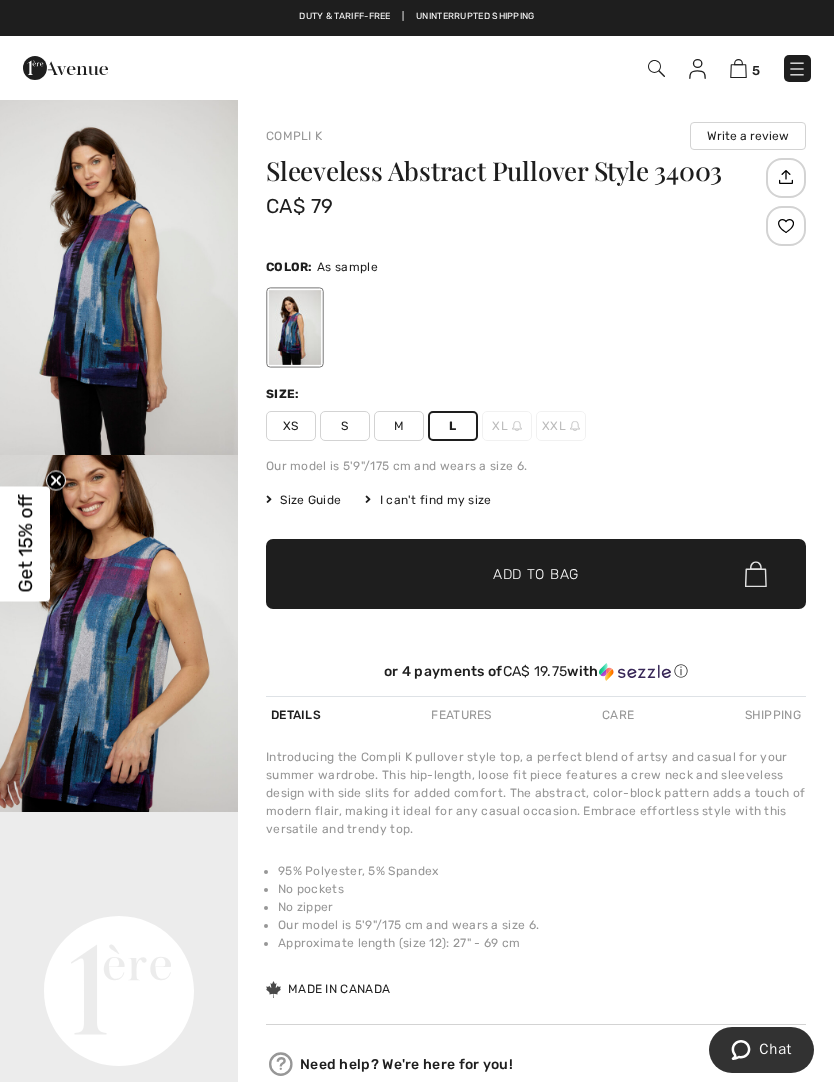 click on "✔ Added to Bag
Add to Bag" at bounding box center (536, 574) 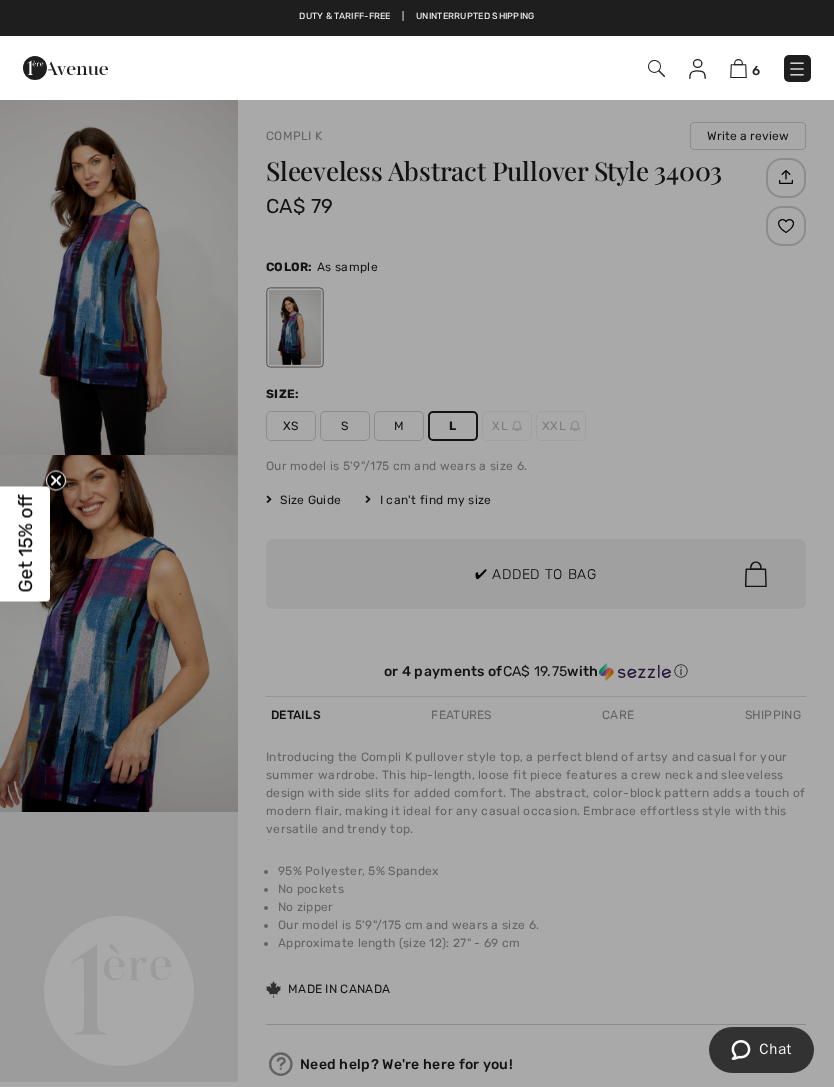 click at bounding box center (417, 543) 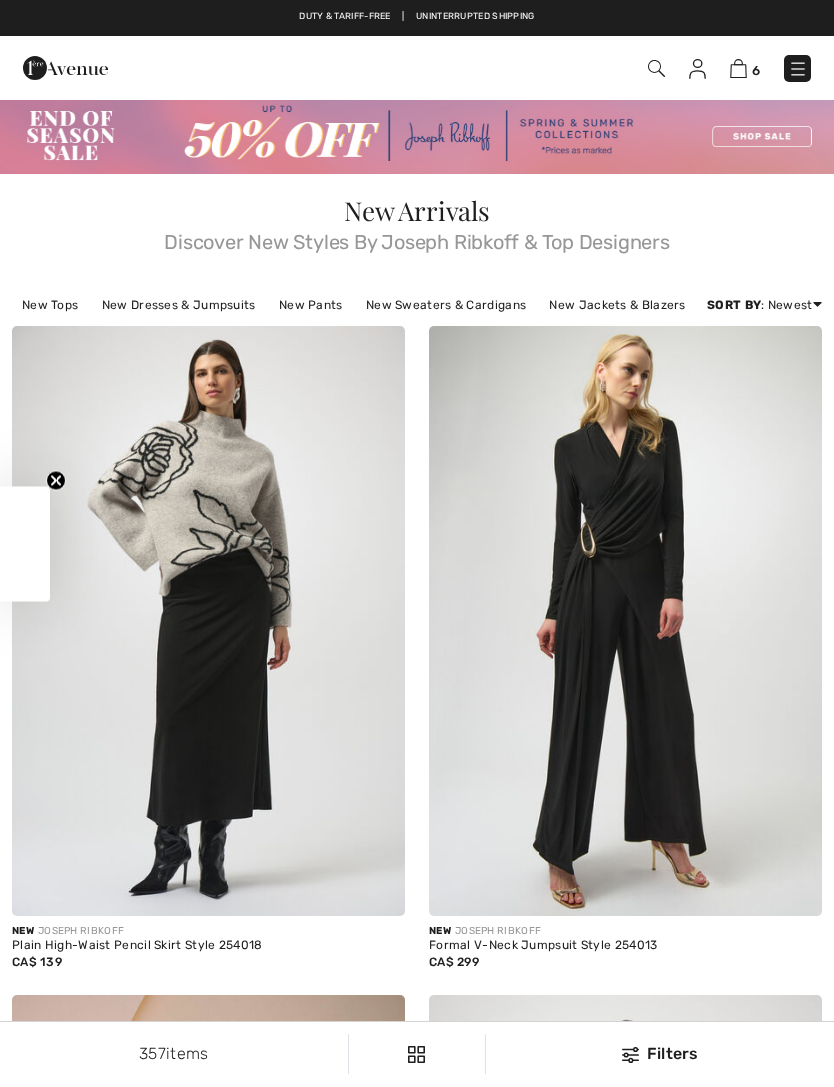 scroll, scrollTop: 7319, scrollLeft: 0, axis: vertical 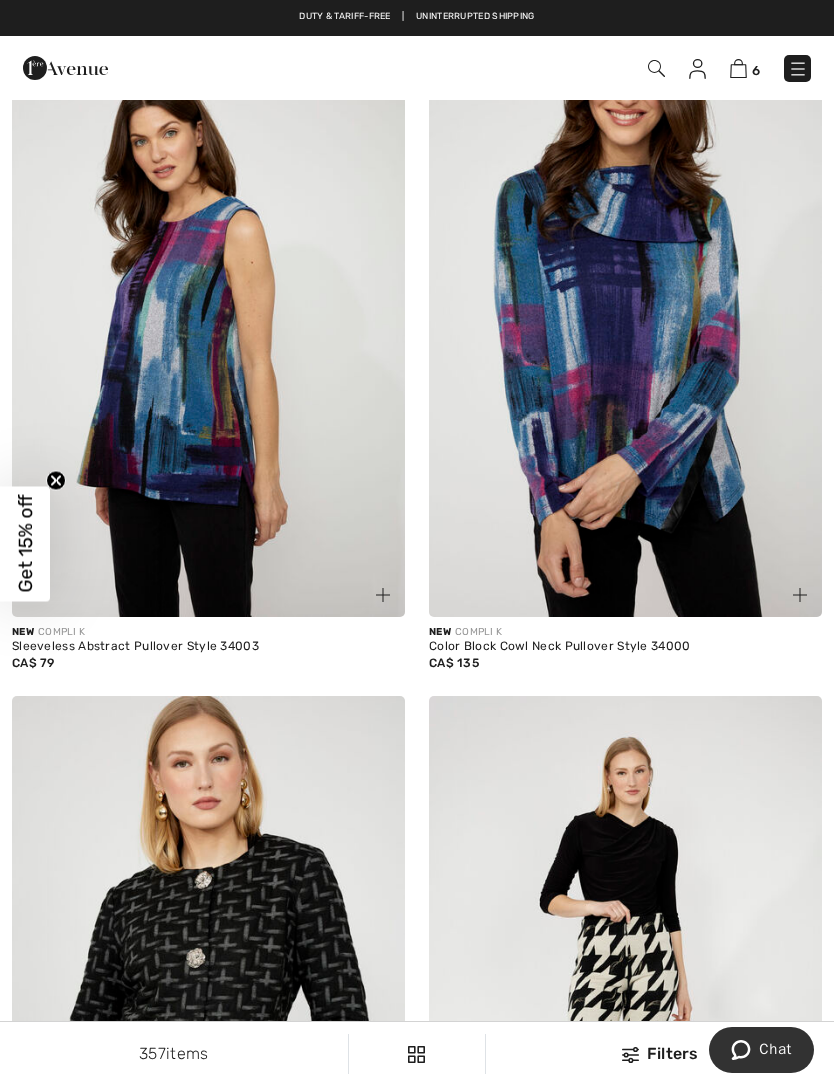 click at bounding box center [625, 323] 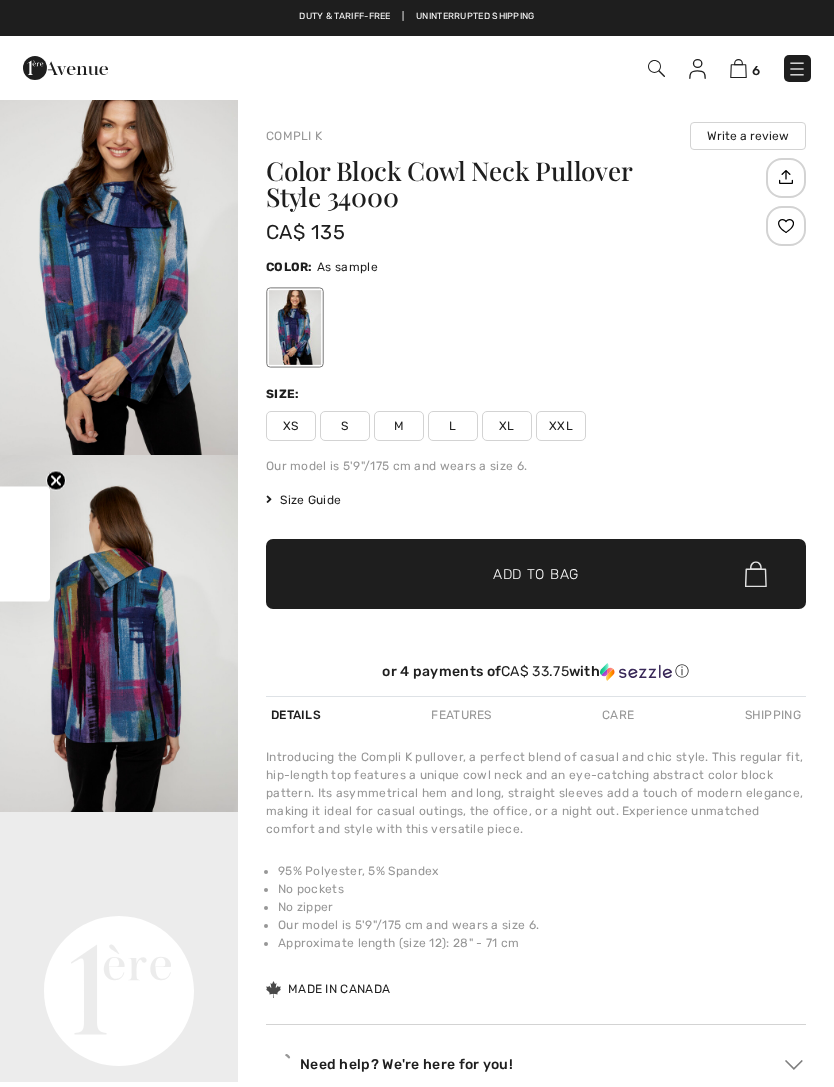 checkbox on "true" 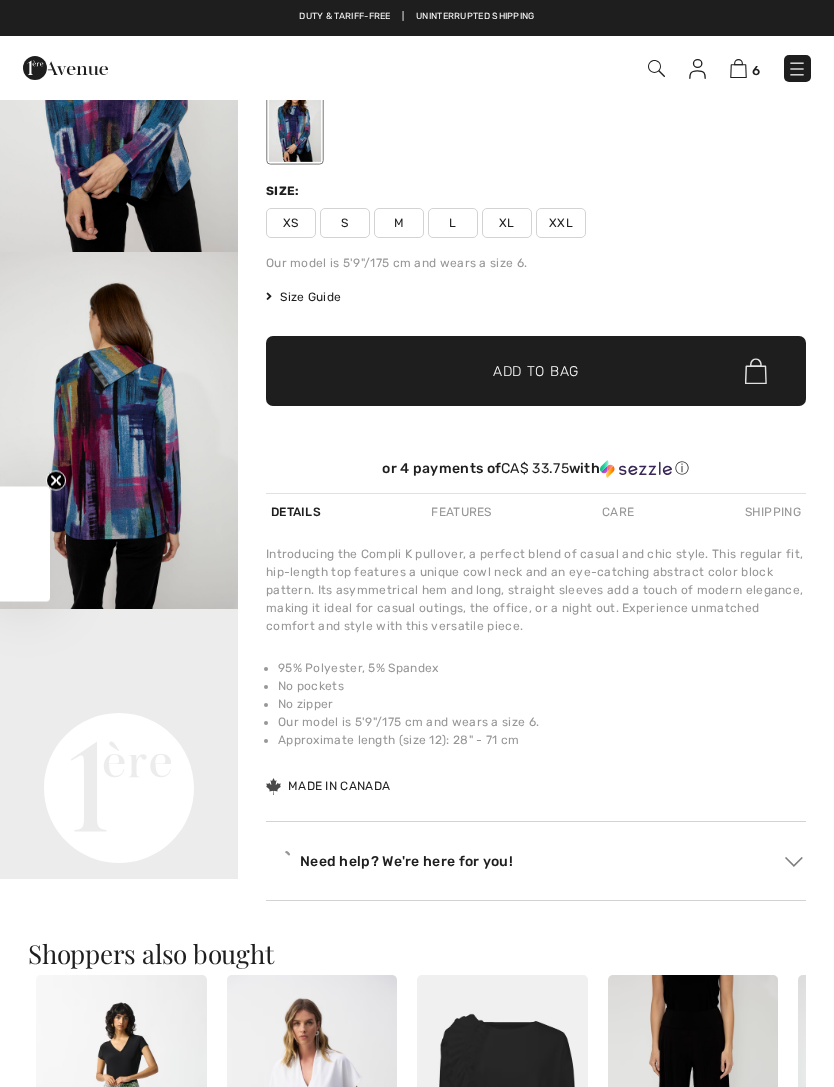 scroll, scrollTop: 0, scrollLeft: 0, axis: both 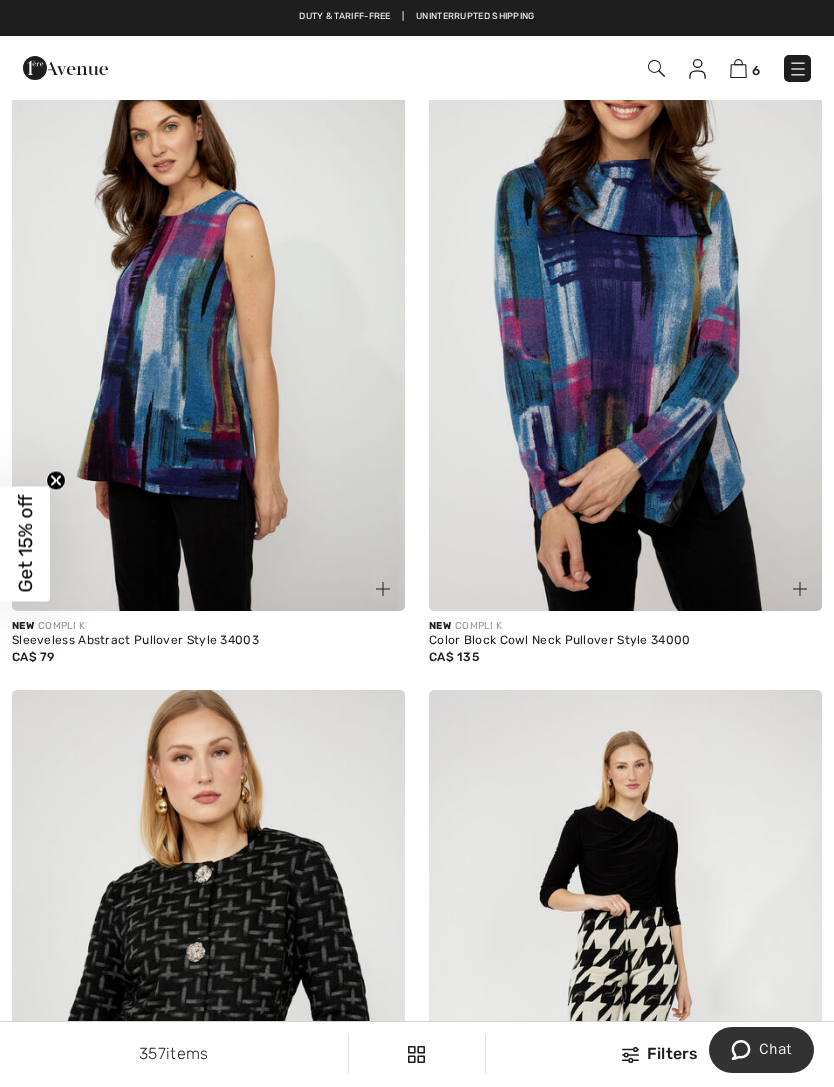 click at bounding box center [625, 317] 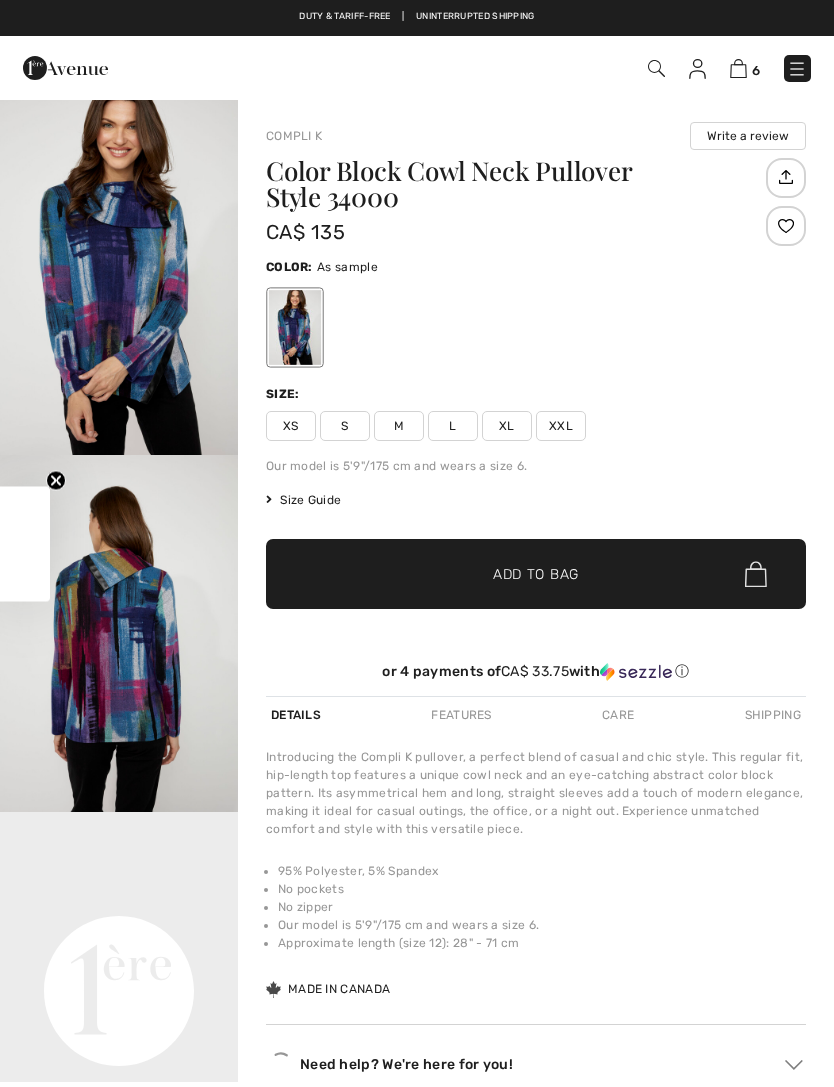 scroll, scrollTop: 0, scrollLeft: 0, axis: both 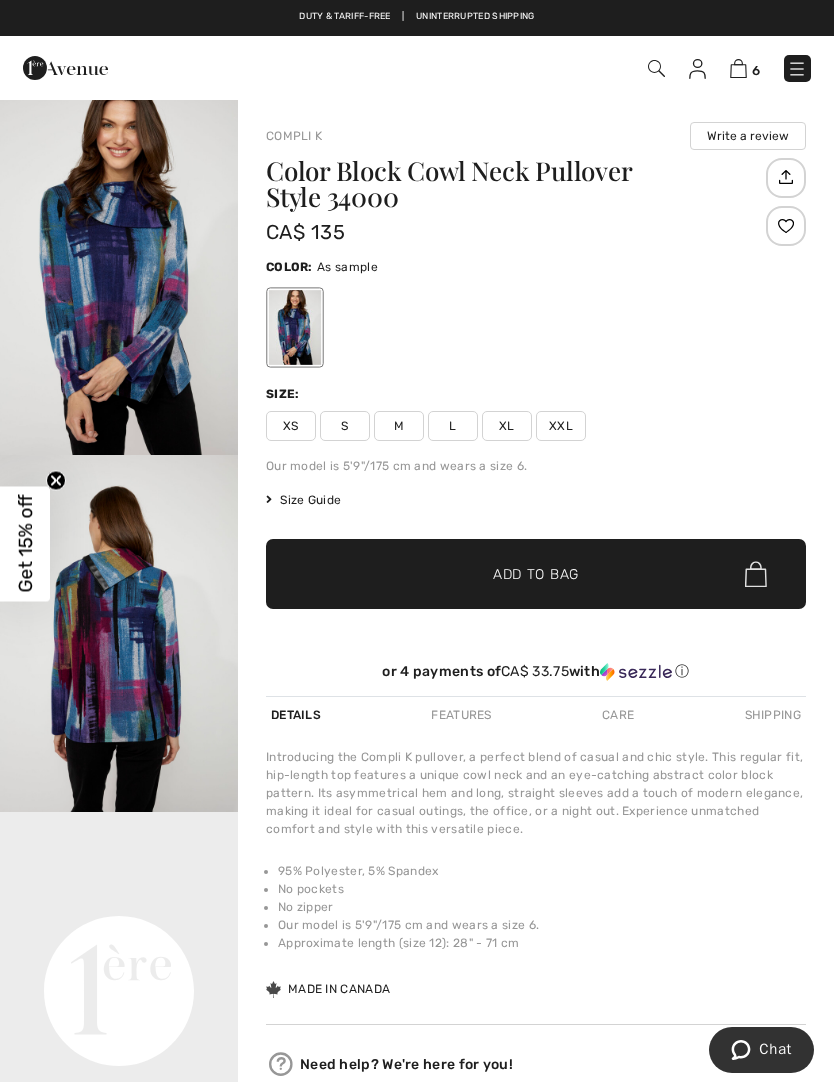 click on "XL" at bounding box center [507, 426] 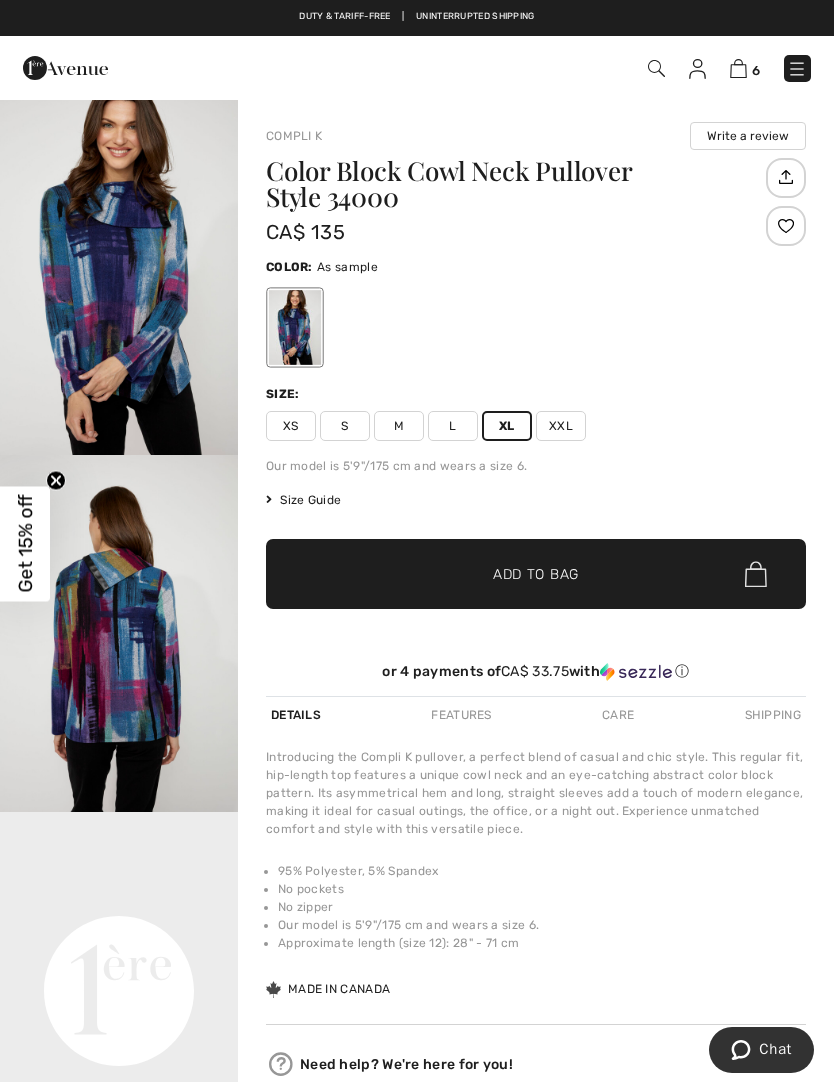 click on "Add to Bag" at bounding box center (536, 574) 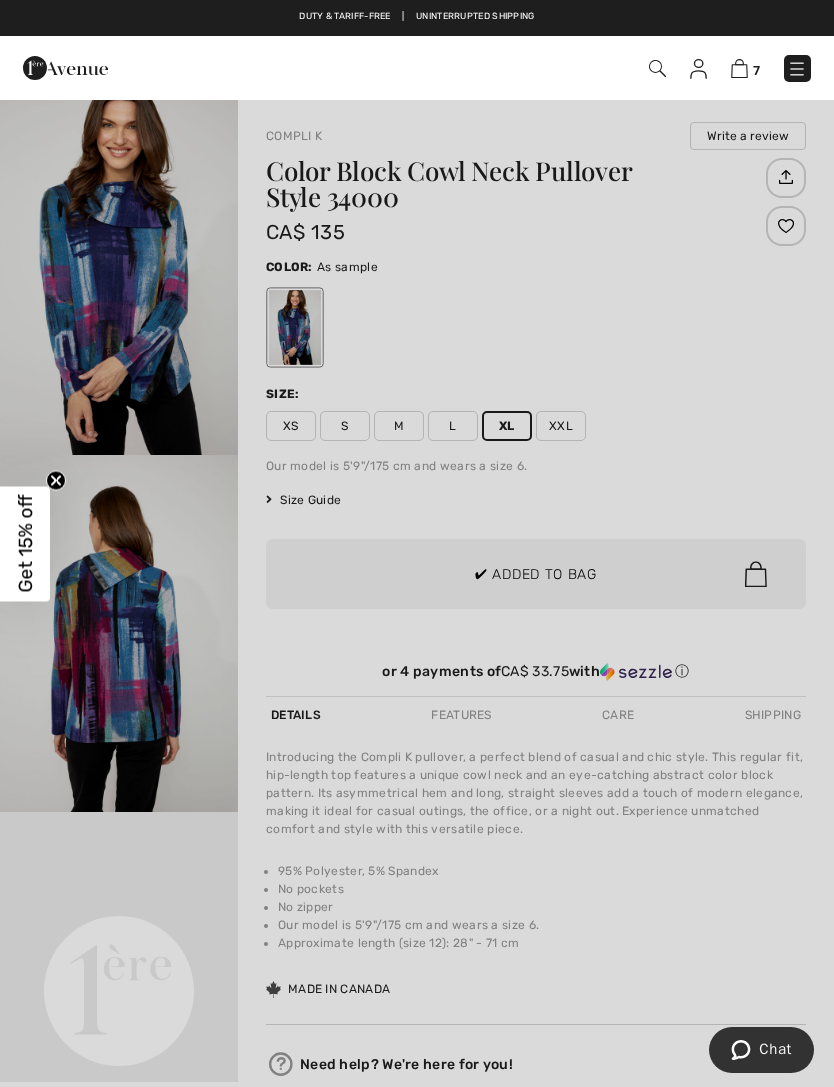 click at bounding box center [417, 543] 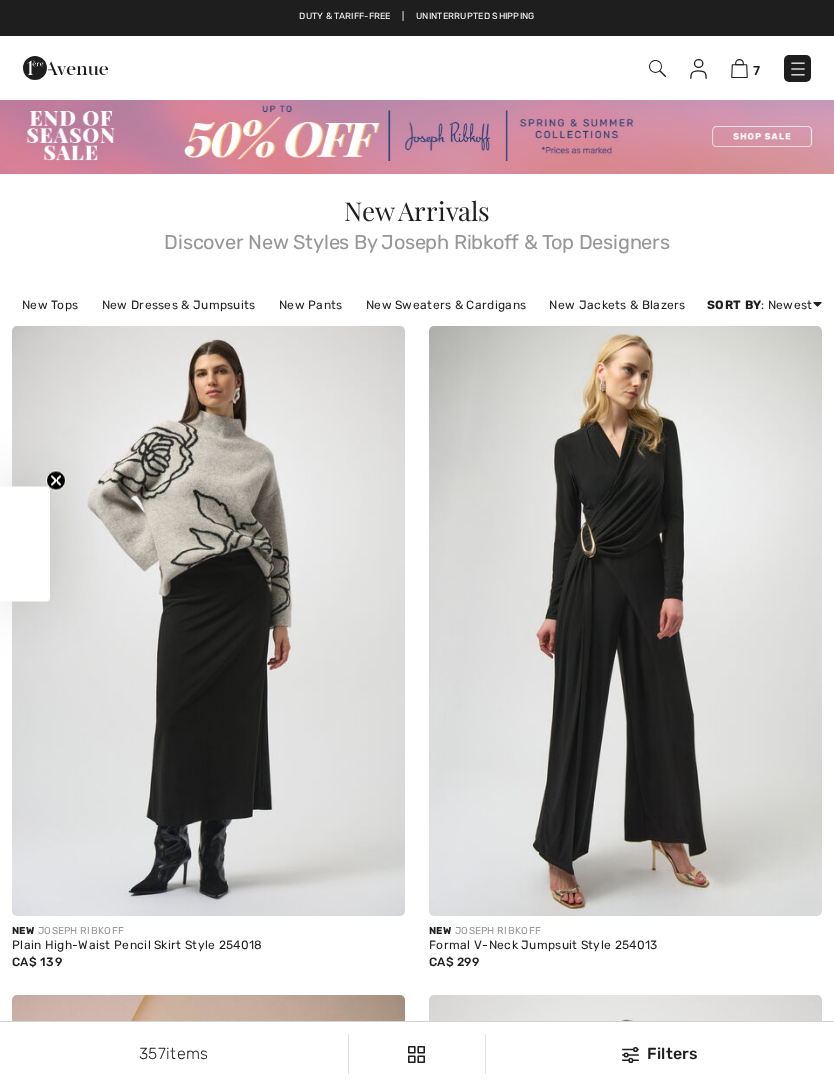 scroll, scrollTop: 7325, scrollLeft: 0, axis: vertical 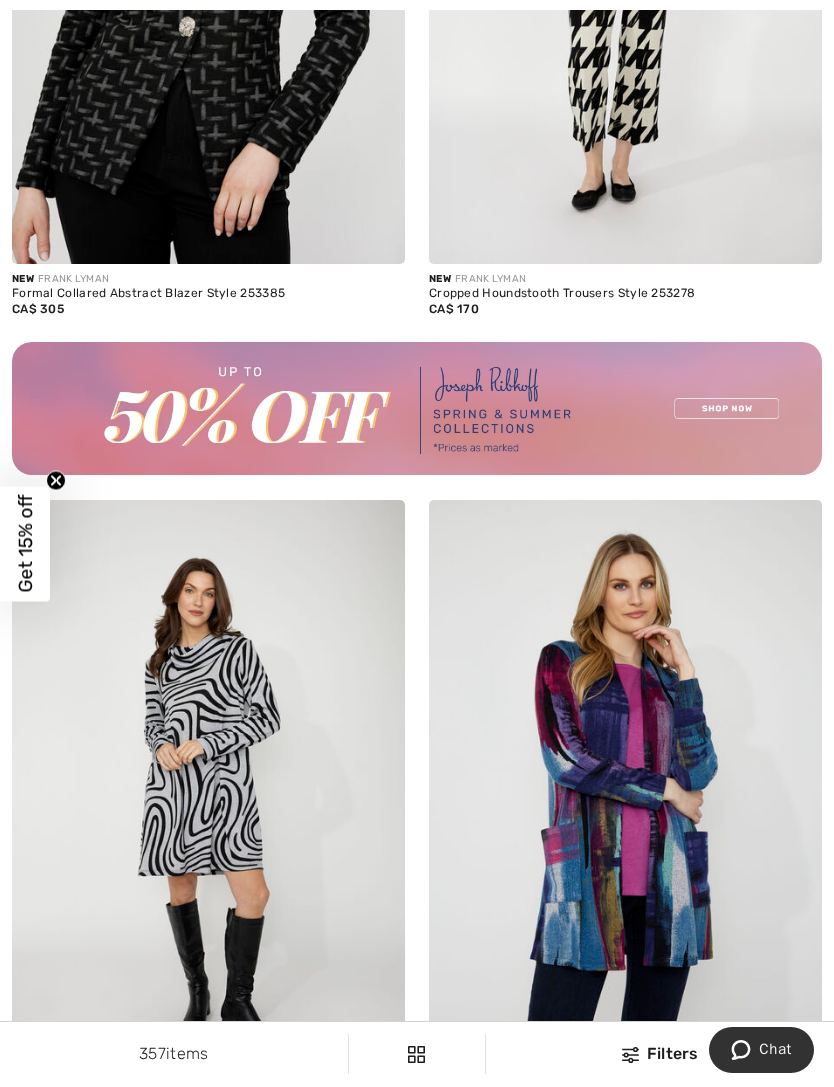 click at bounding box center (625, 795) 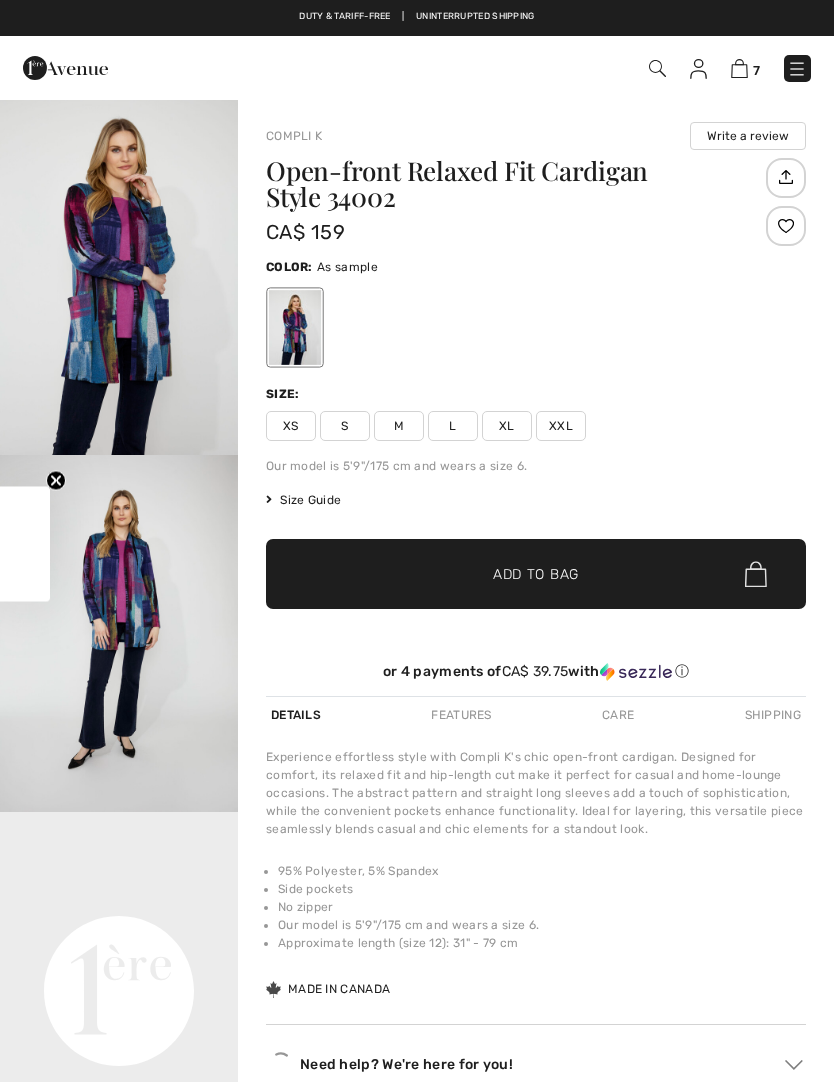 scroll, scrollTop: 0, scrollLeft: 0, axis: both 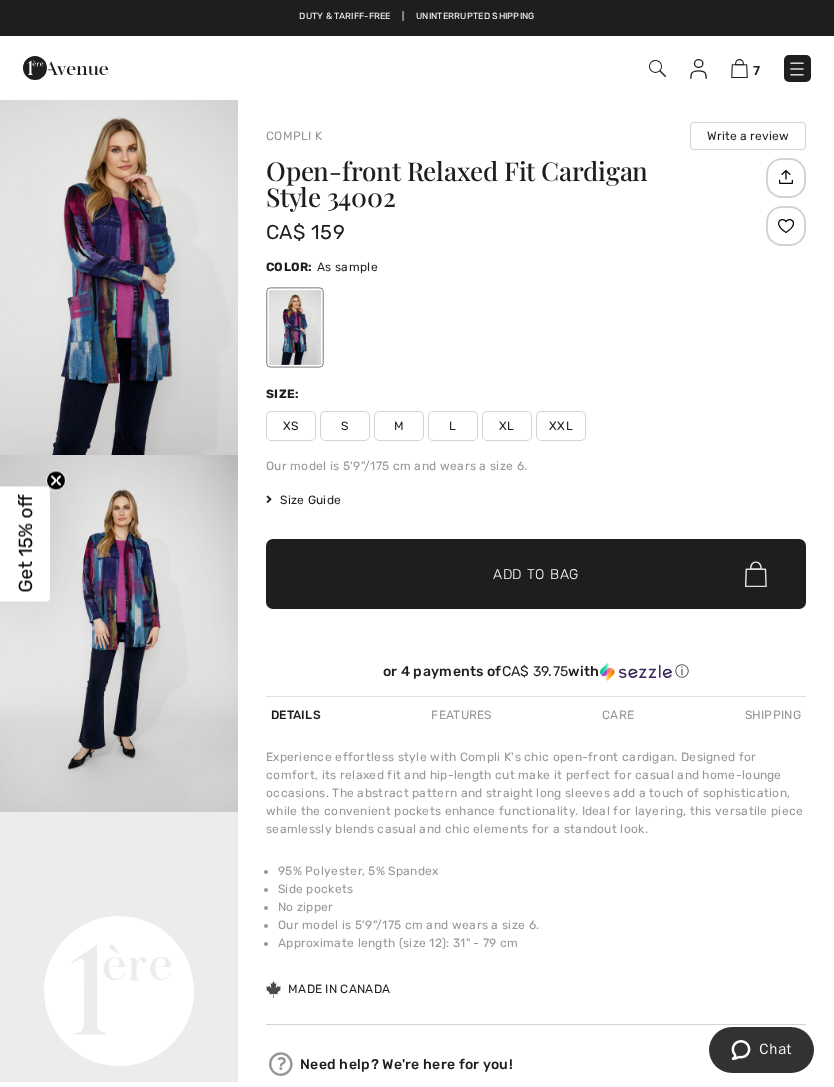 click on "XL" at bounding box center [507, 426] 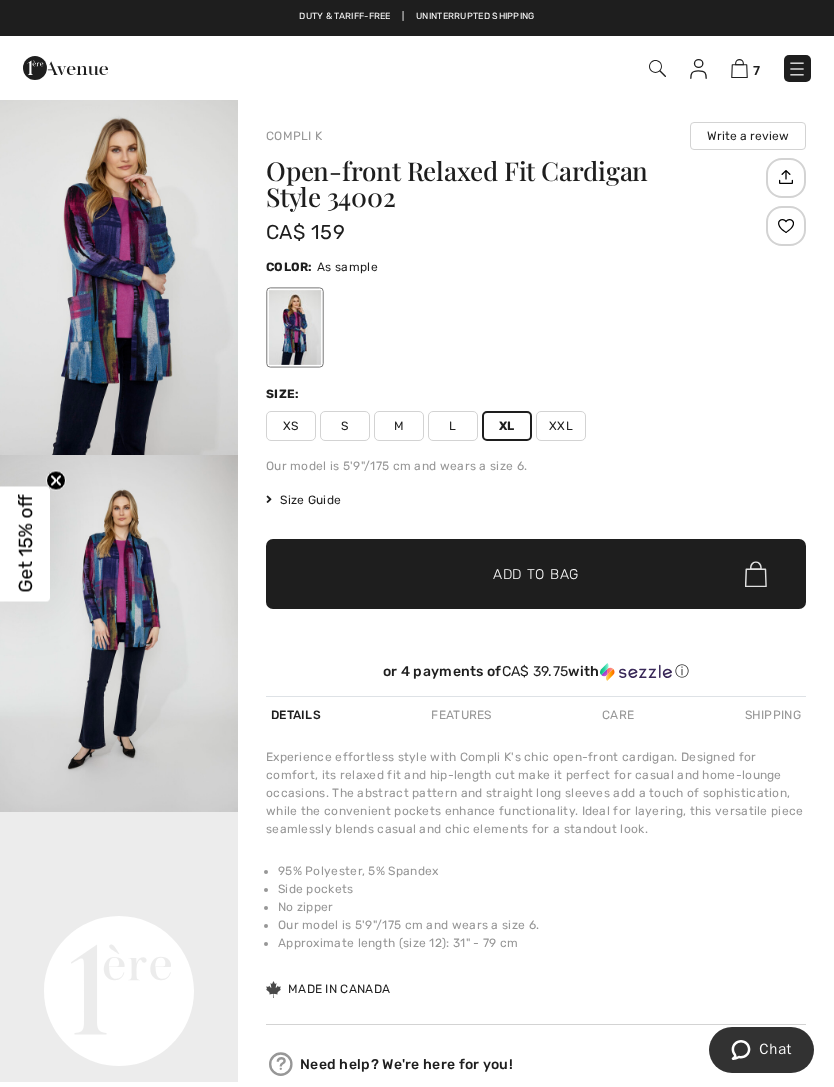click on "Add to Bag" at bounding box center (536, 574) 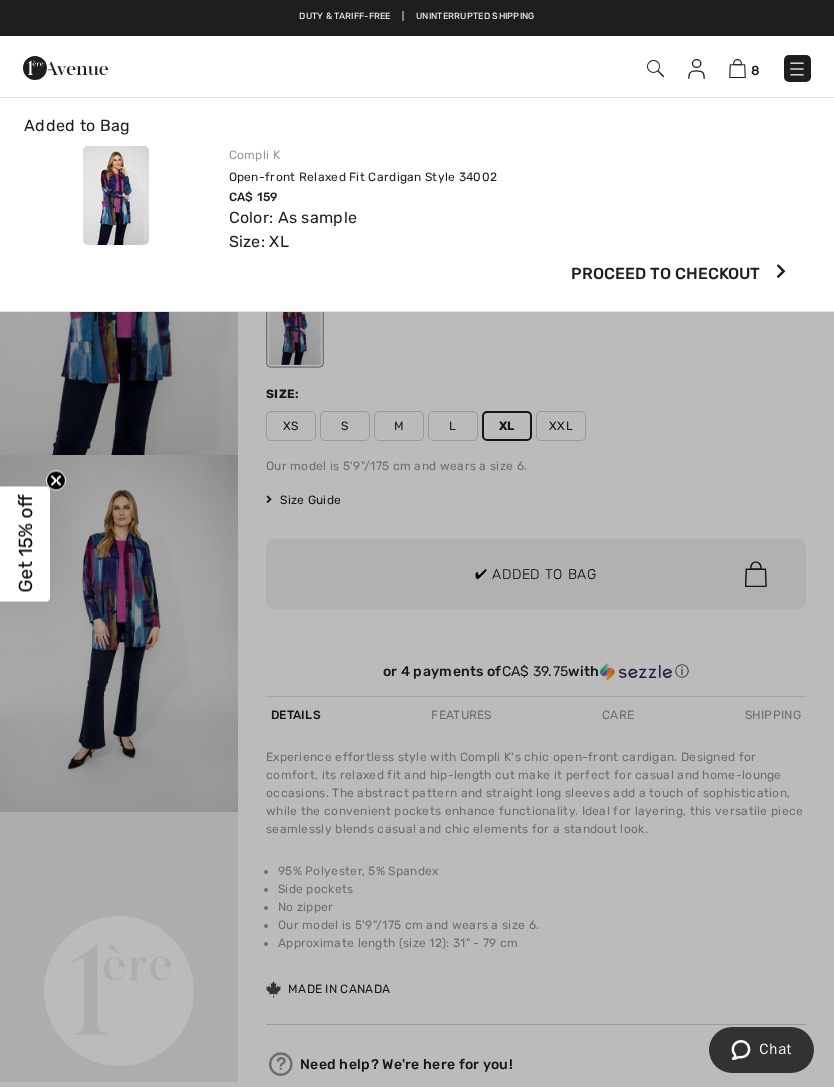 scroll, scrollTop: 0, scrollLeft: 0, axis: both 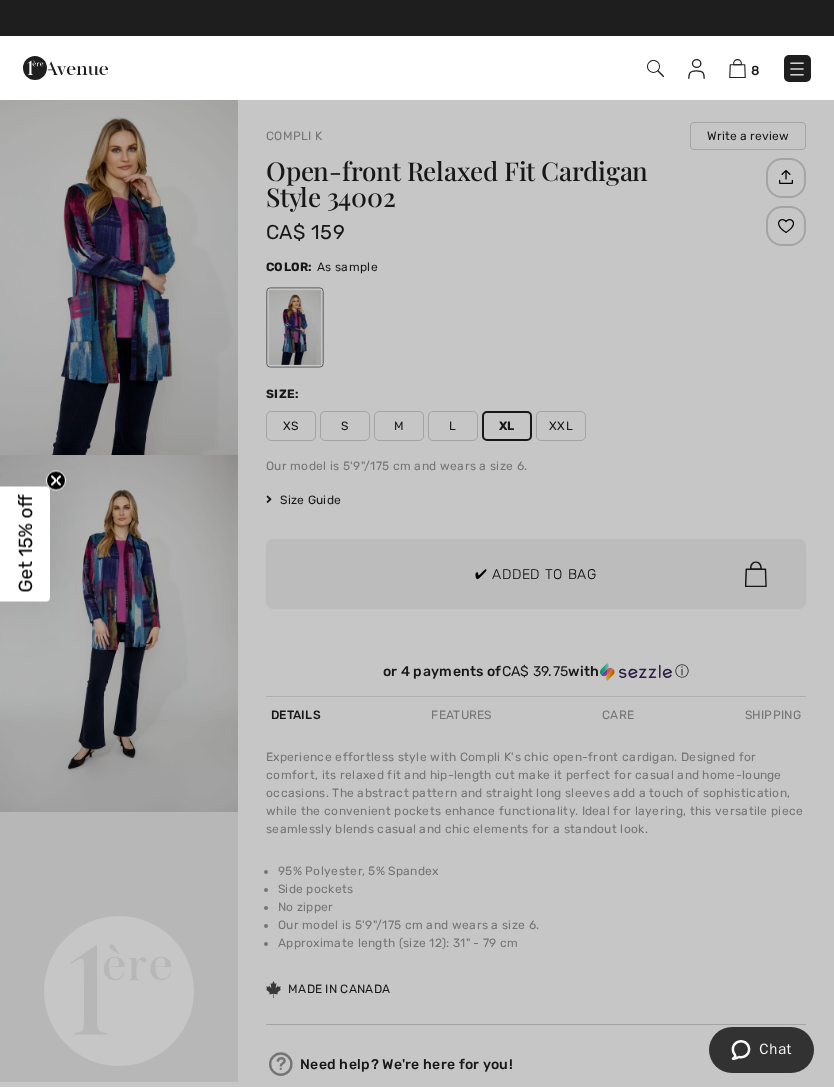 click at bounding box center (417, 543) 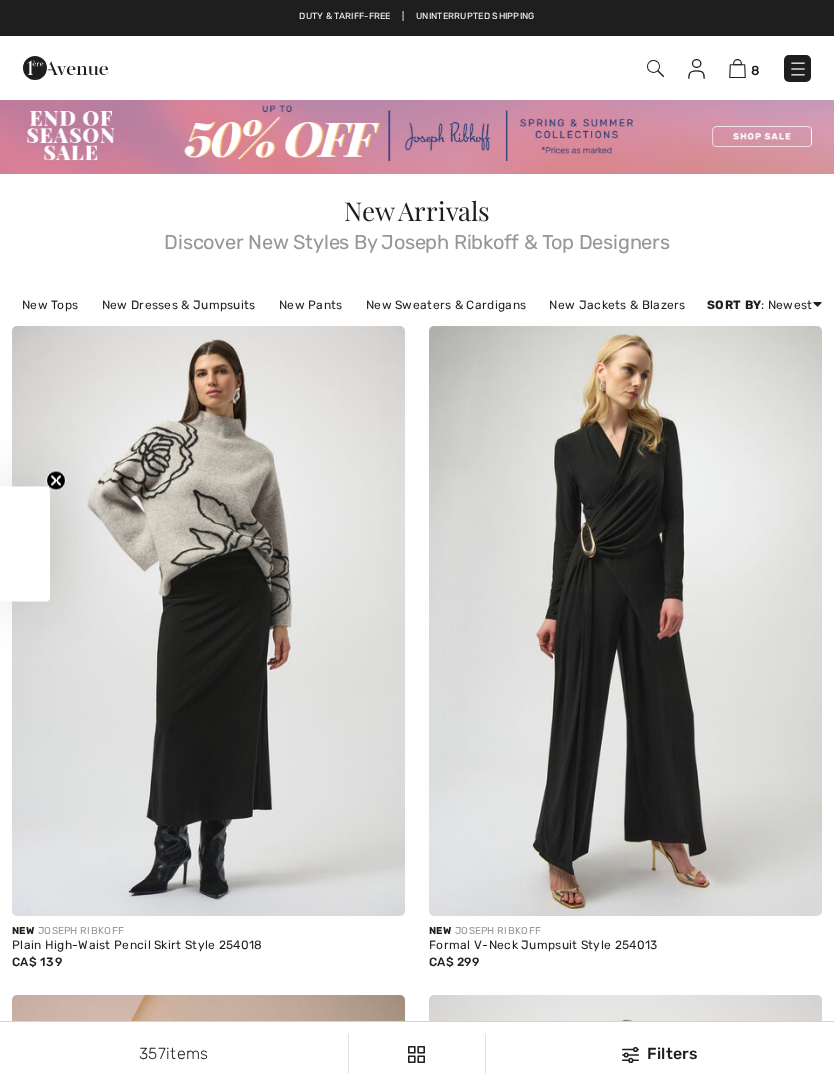 scroll, scrollTop: 8405, scrollLeft: 0, axis: vertical 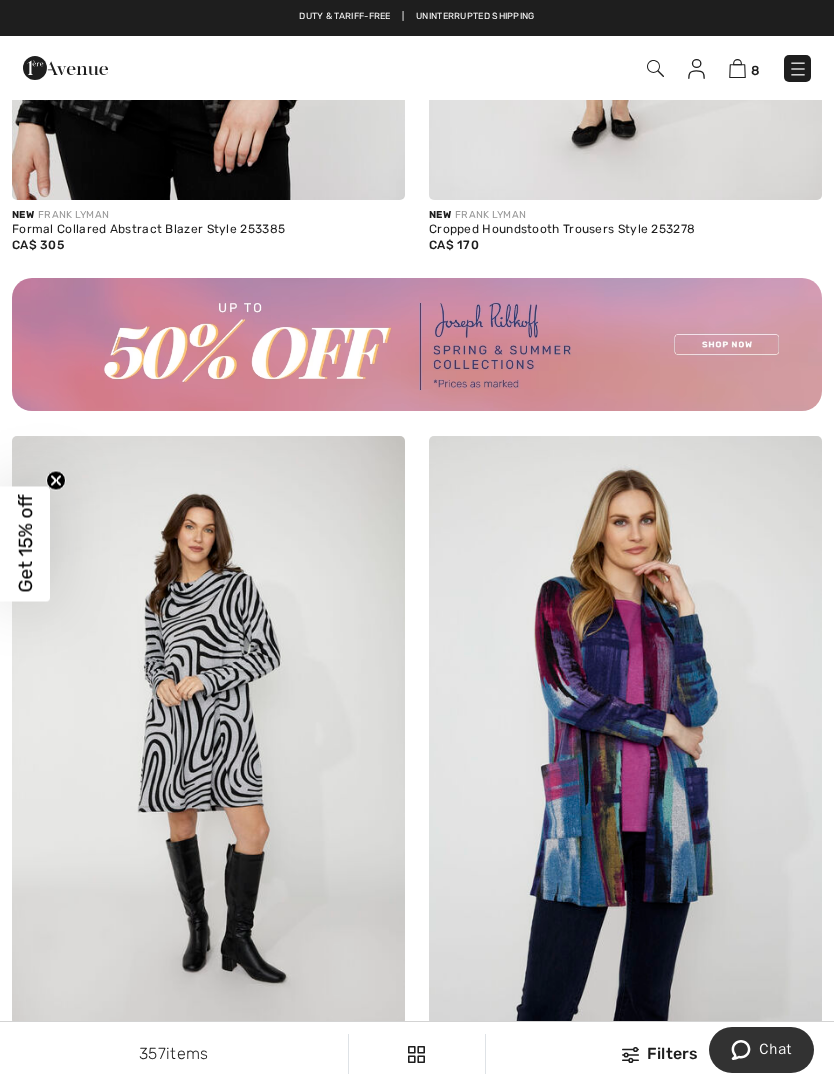click at bounding box center [737, 68] 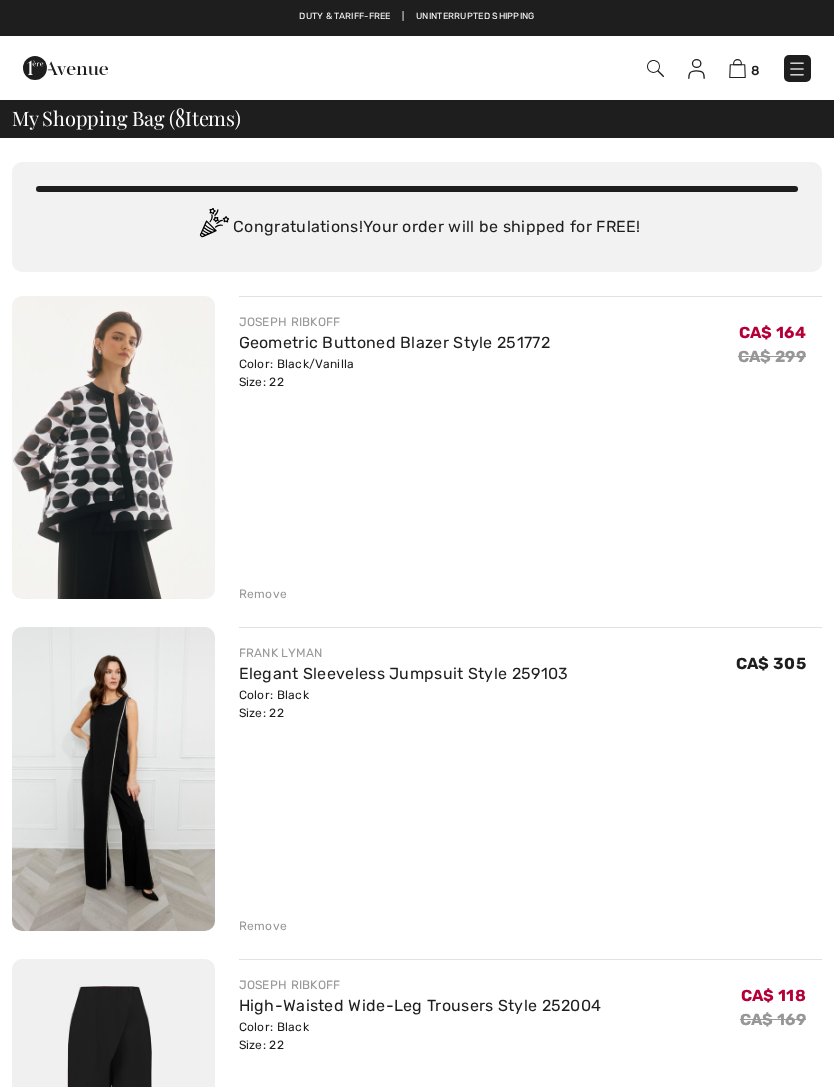 scroll, scrollTop: 0, scrollLeft: 0, axis: both 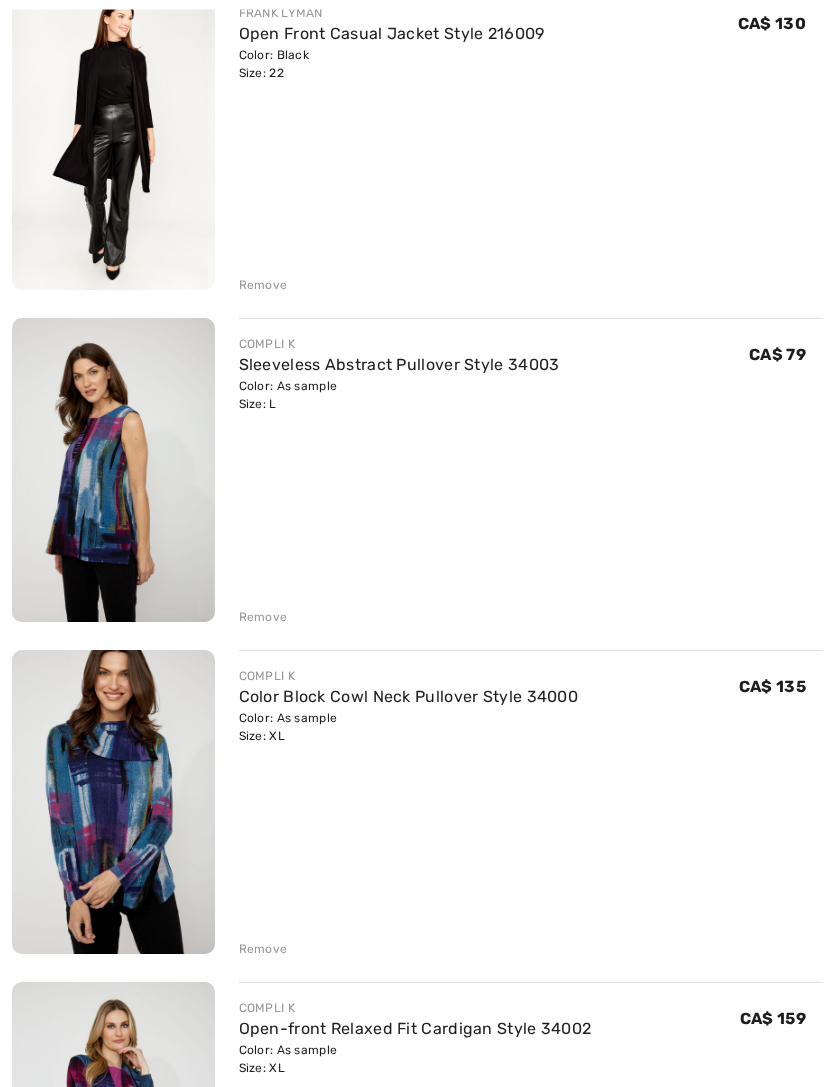click on "Remove" at bounding box center [263, 618] 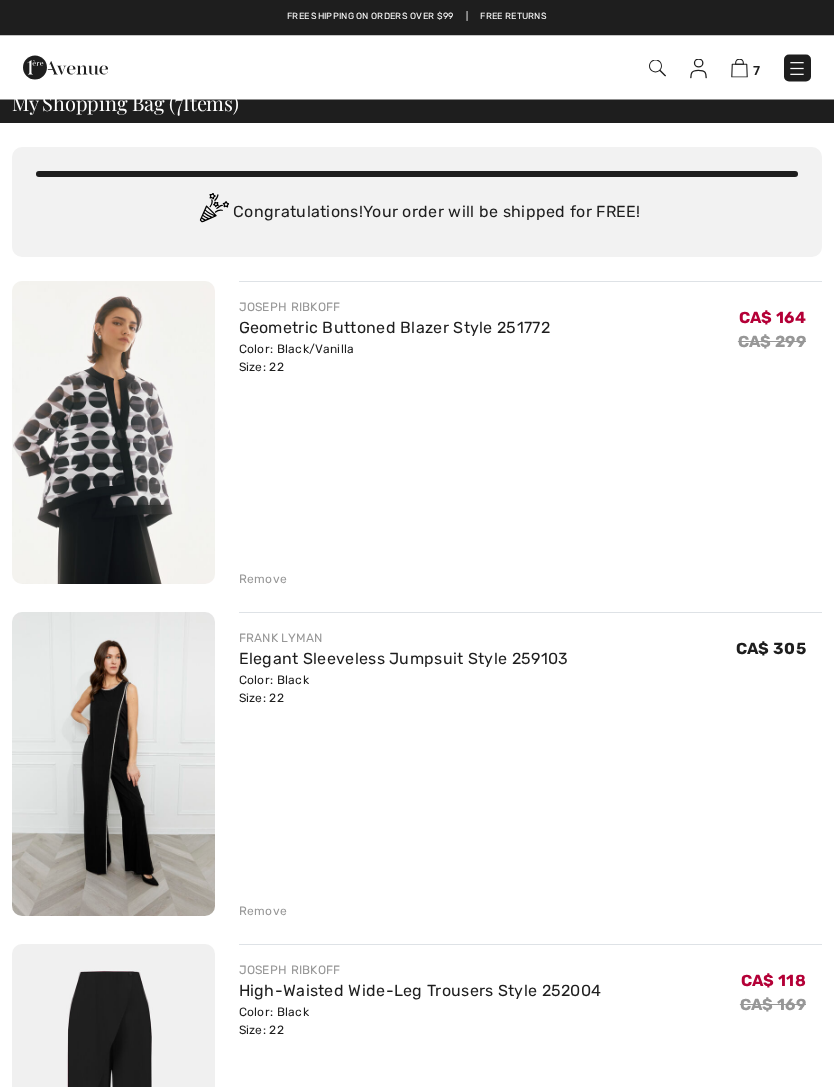 scroll, scrollTop: 0, scrollLeft: 0, axis: both 